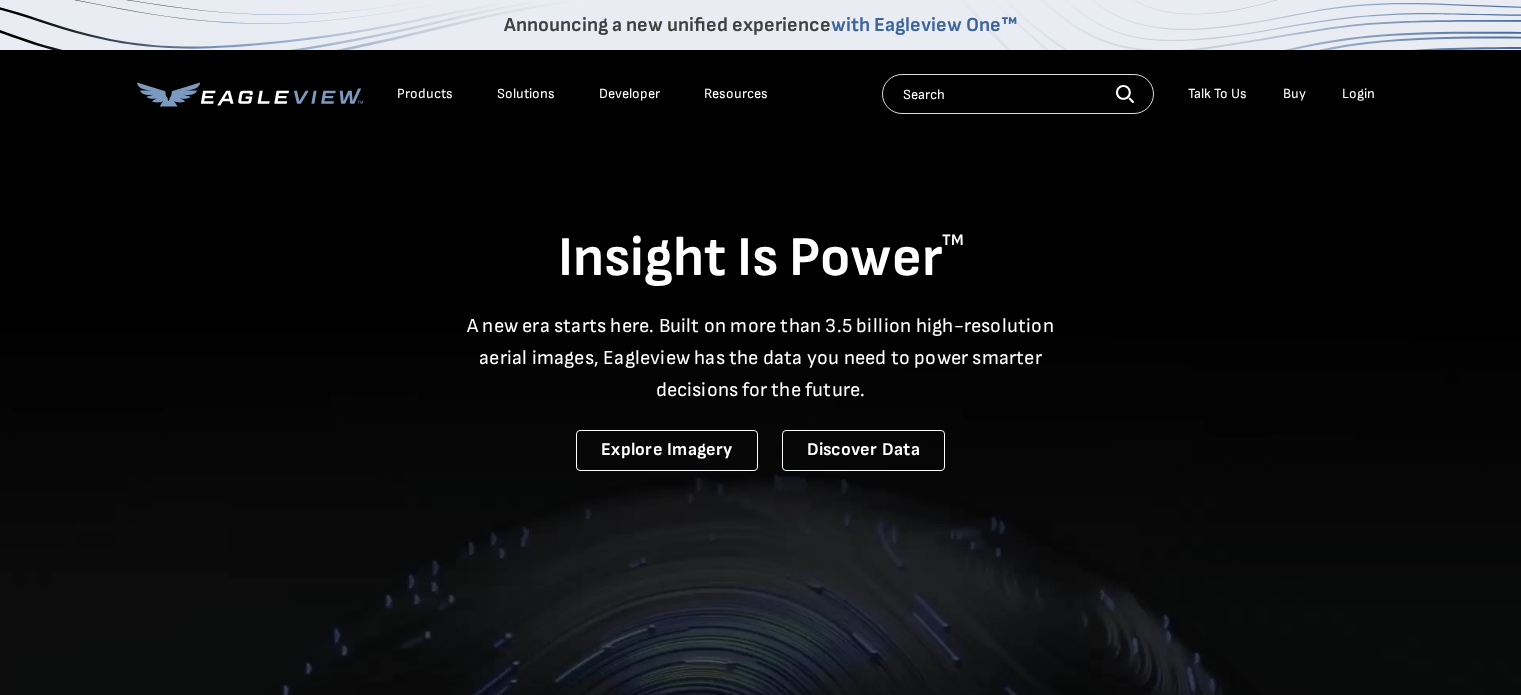 scroll, scrollTop: 0, scrollLeft: 0, axis: both 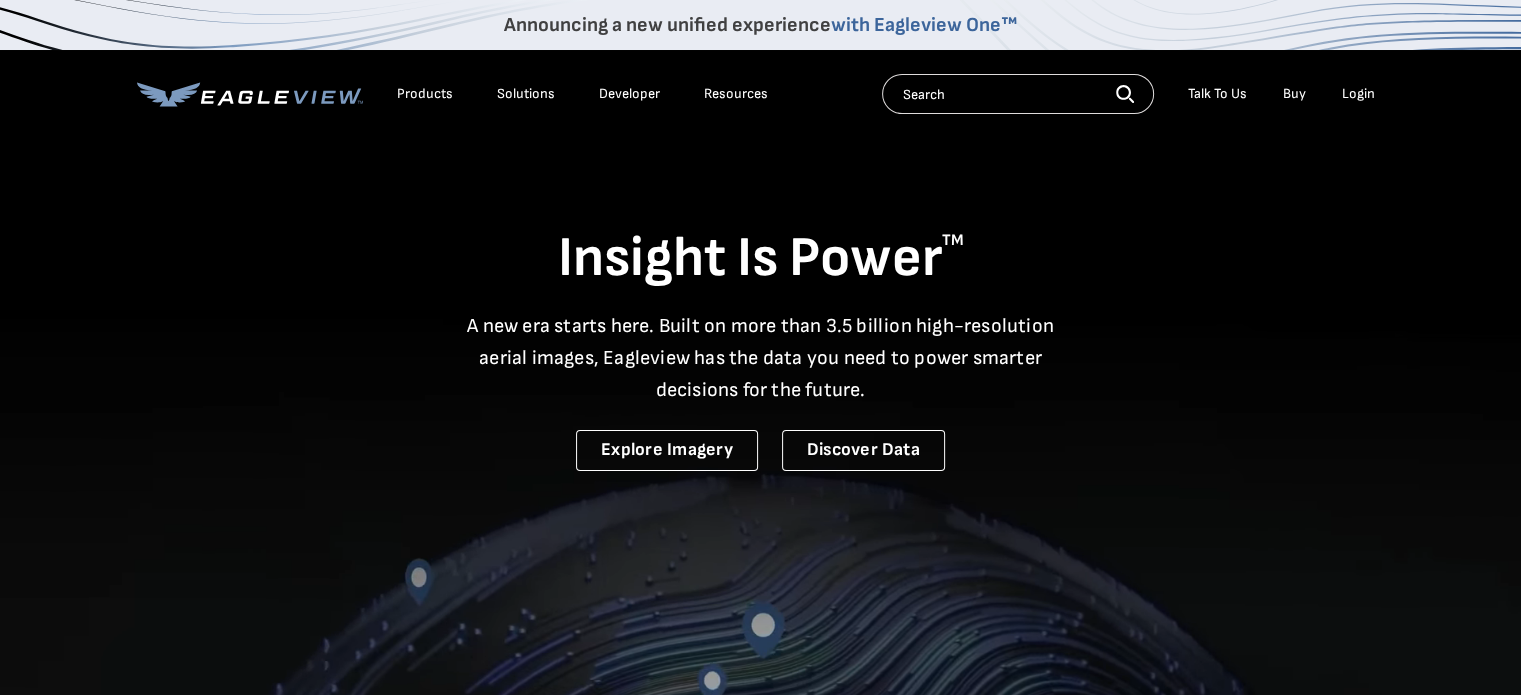 click on "Login" at bounding box center [1358, 94] 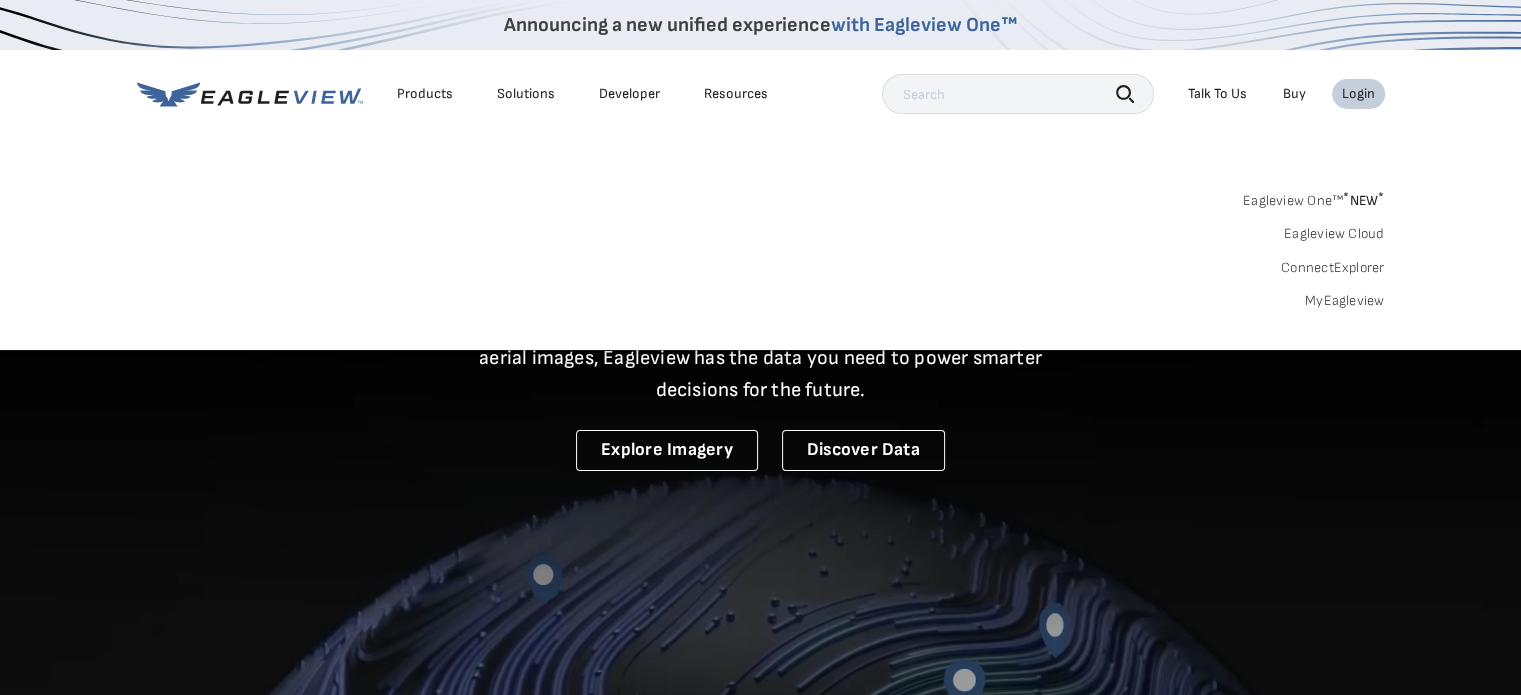 click on "MyEagleview" at bounding box center [1345, 301] 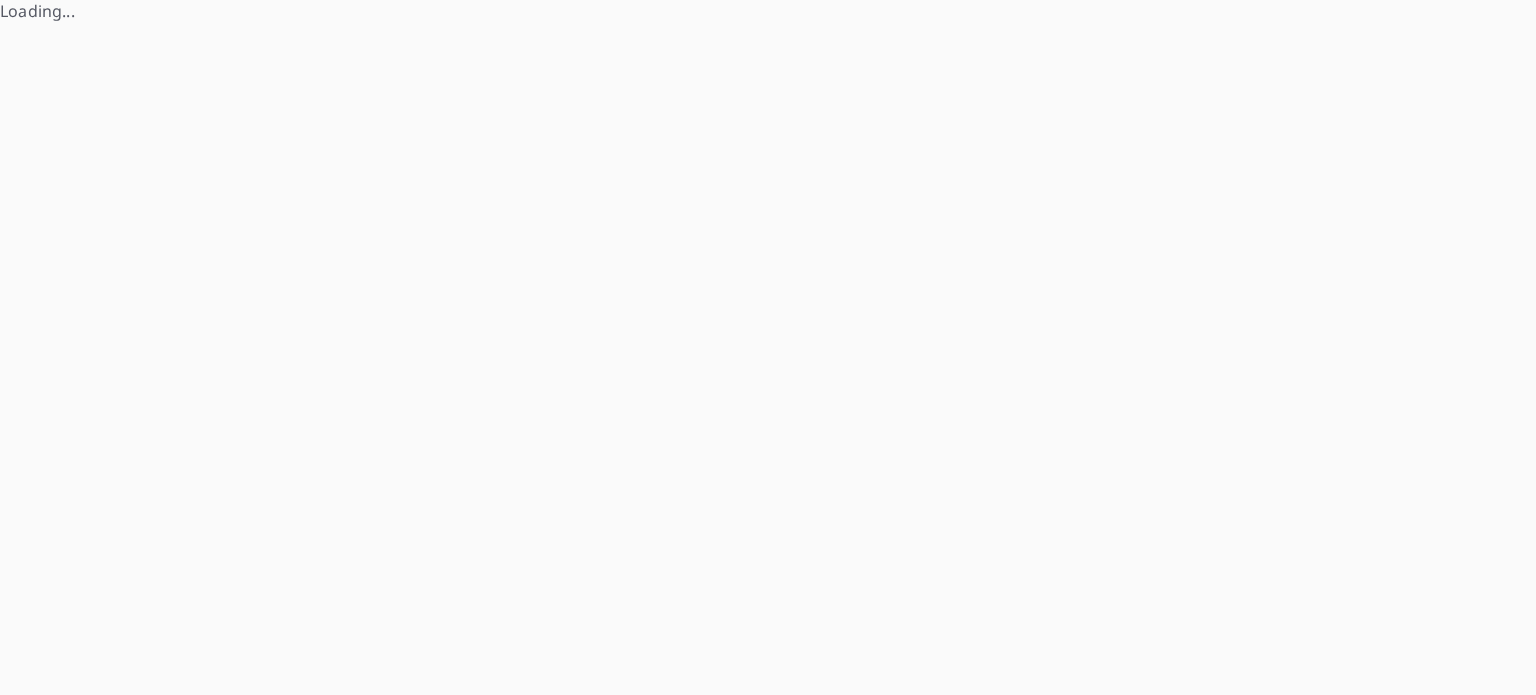 scroll, scrollTop: 0, scrollLeft: 0, axis: both 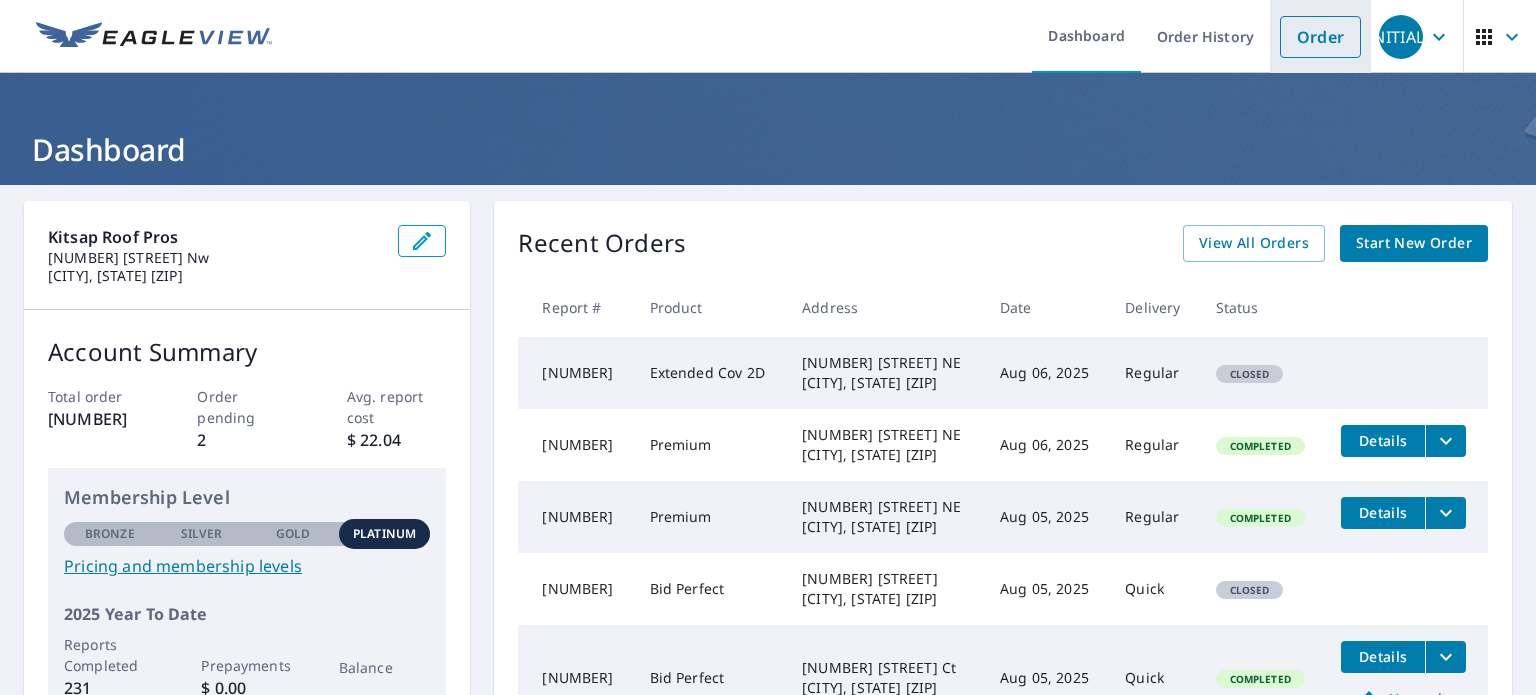 click on "Order" at bounding box center [1320, 37] 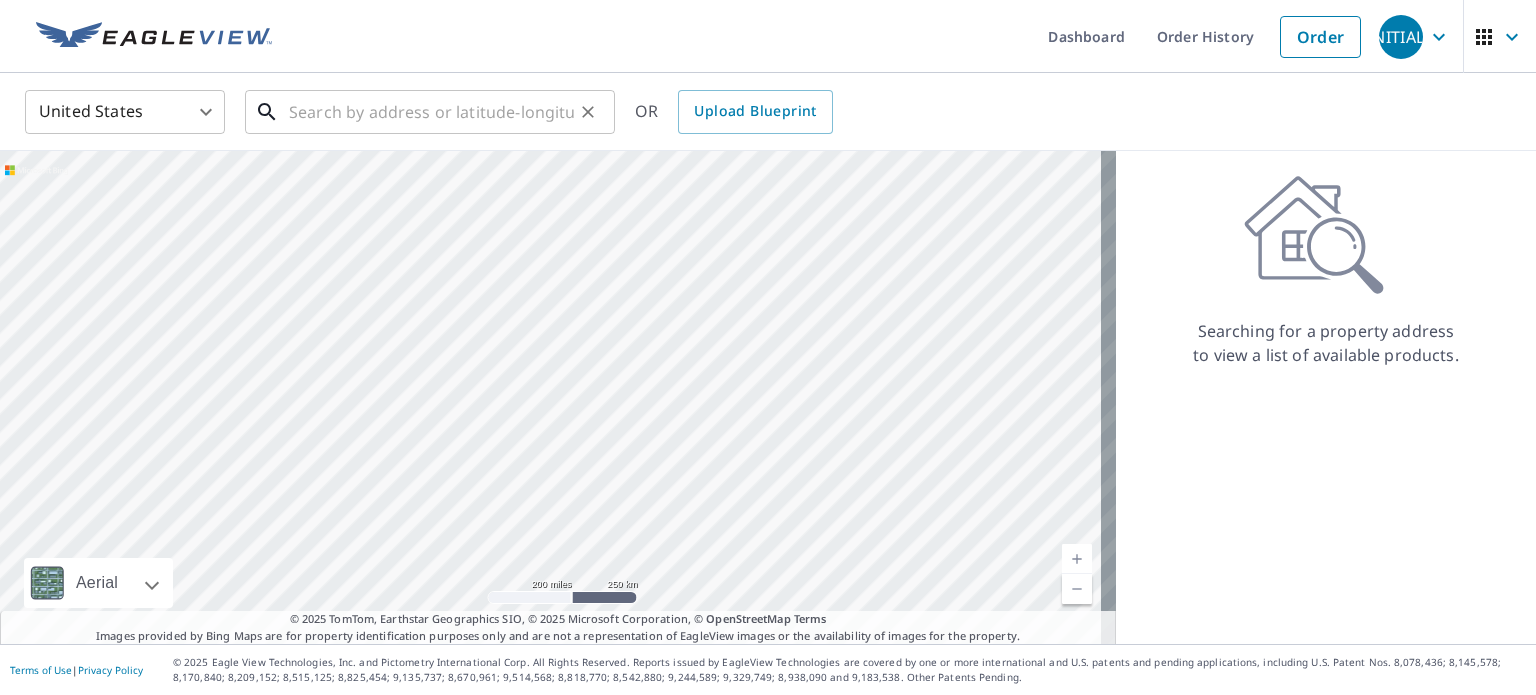 click at bounding box center [431, 112] 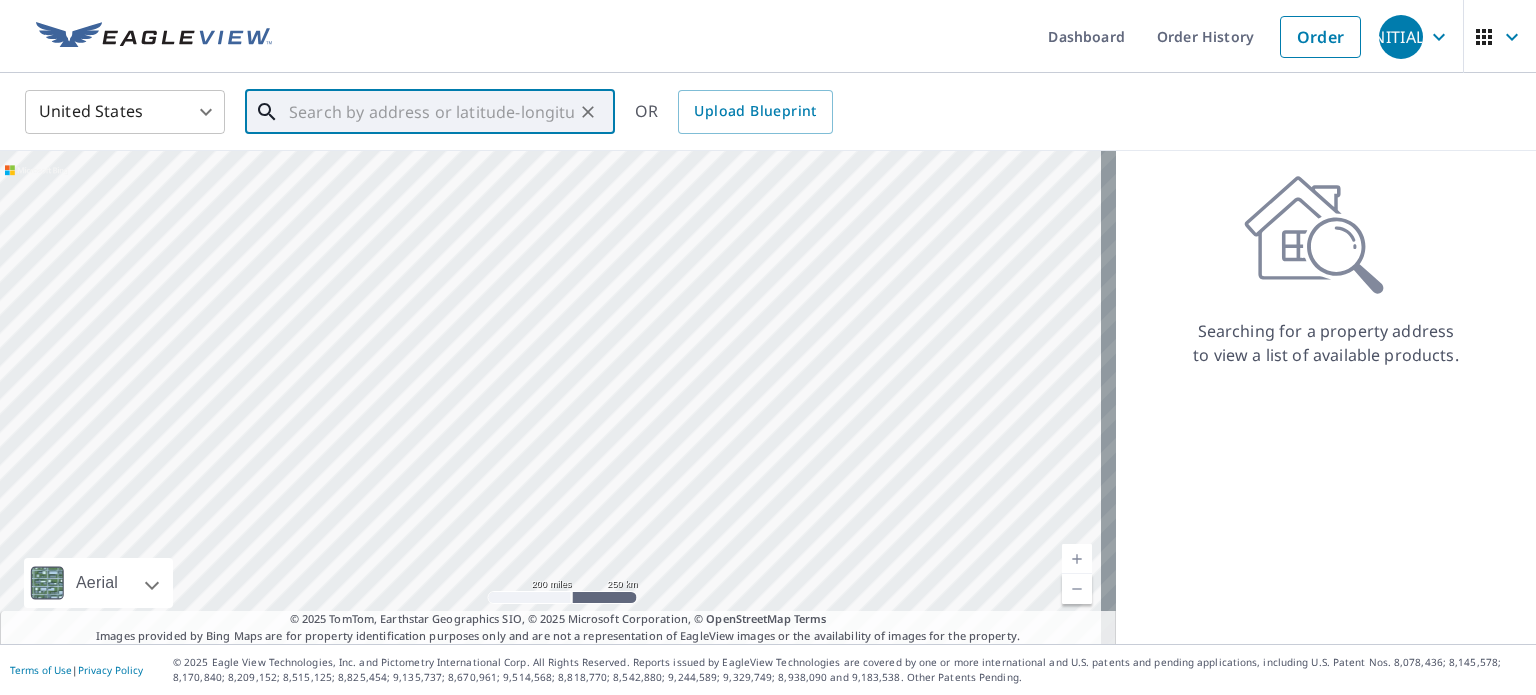 paste on "[NUMBER] [STREET], [CITY], [STATE], [NUMBER]" 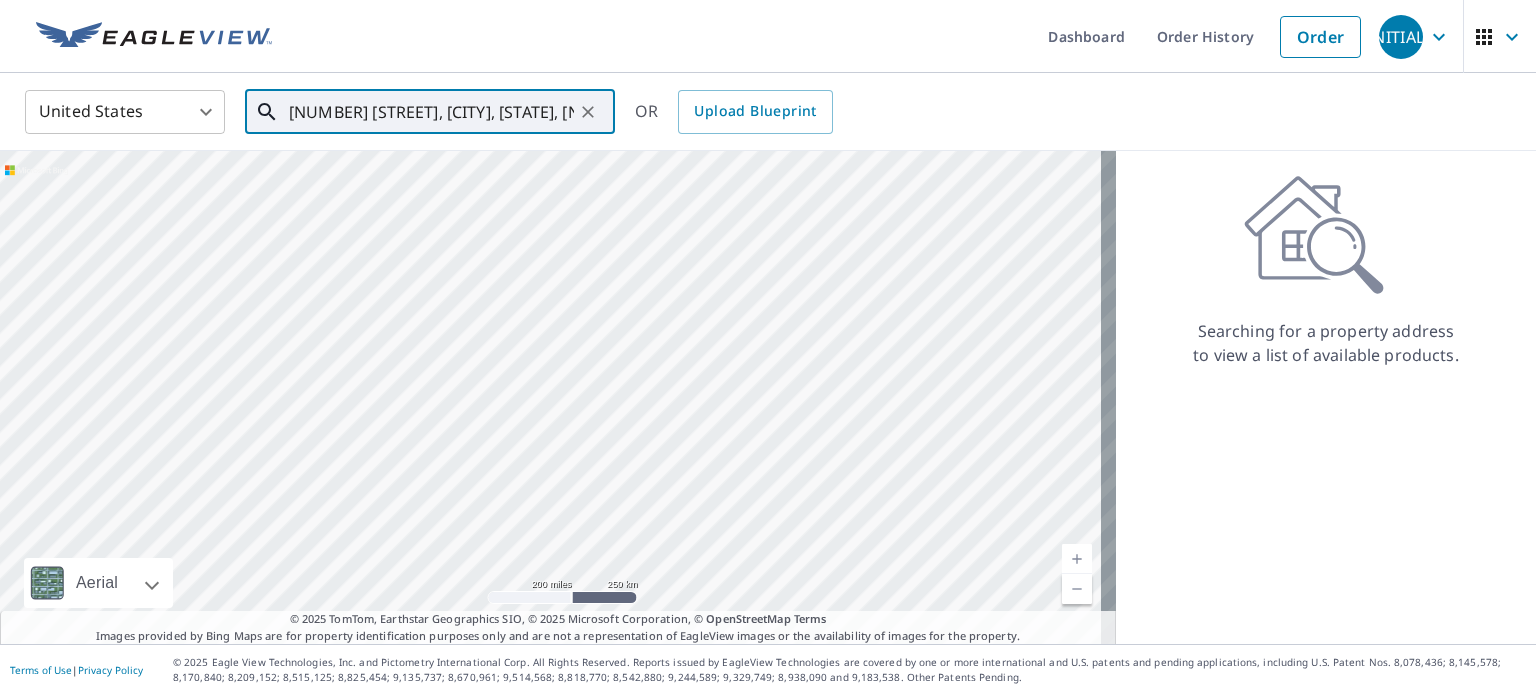 scroll, scrollTop: 0, scrollLeft: 112, axis: horizontal 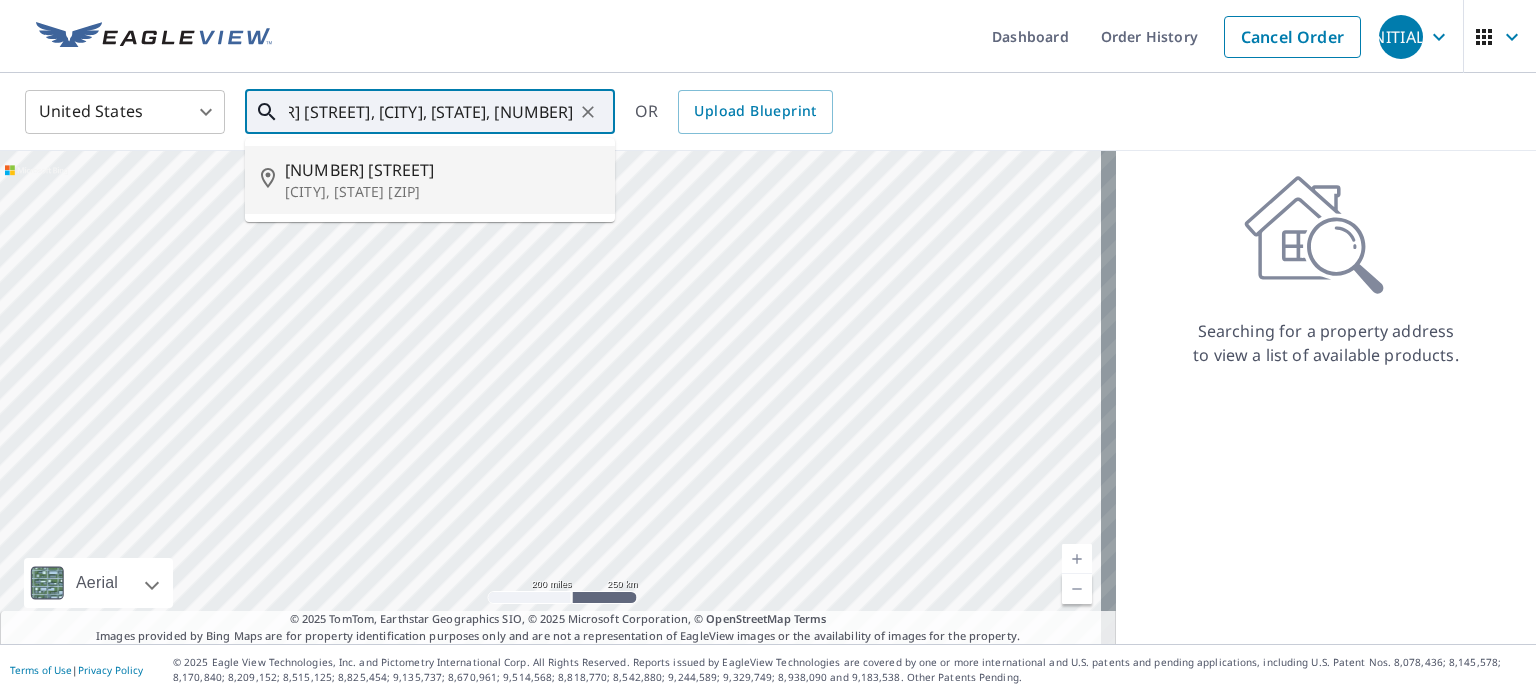 click on "[CITY], [STATE] [ZIP]" at bounding box center [442, 192] 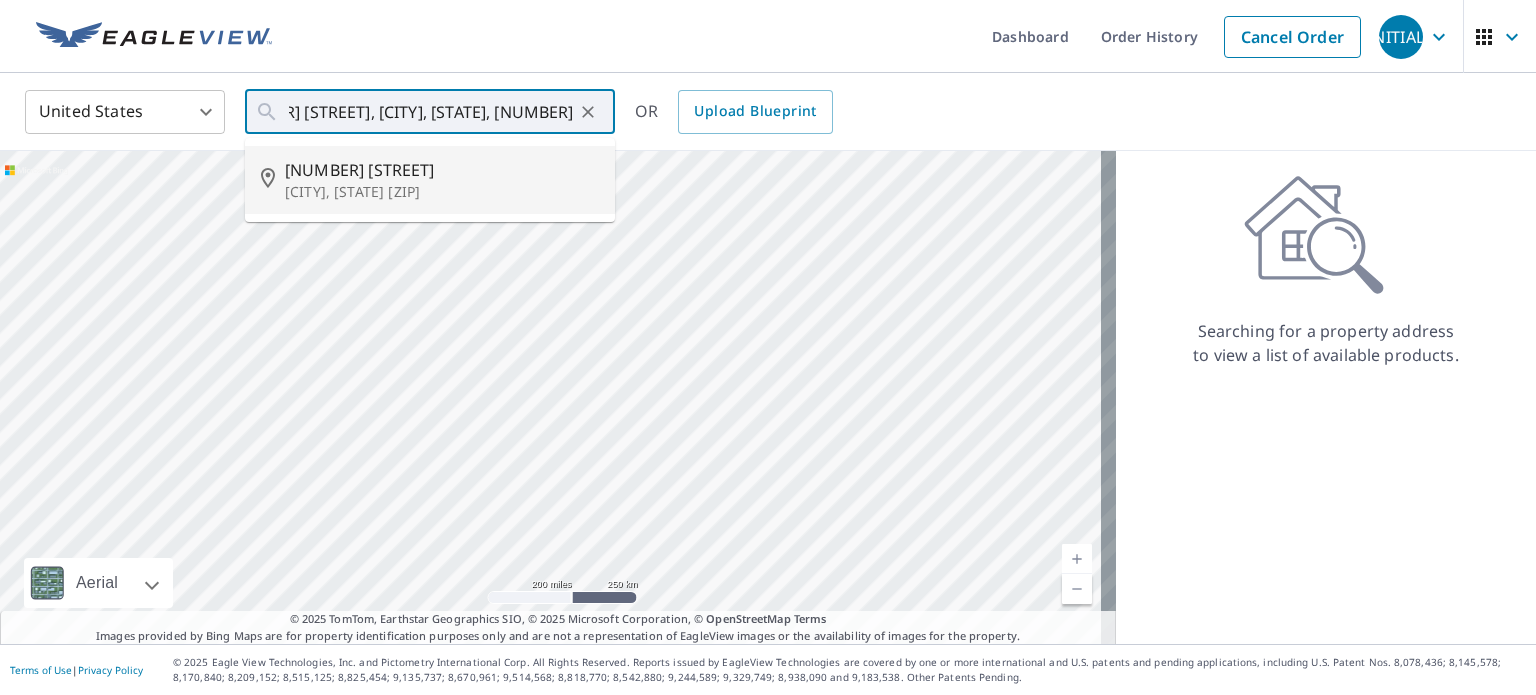 type on "[NUMBER] [STREET] [CITY], [STATE] [ZIP]" 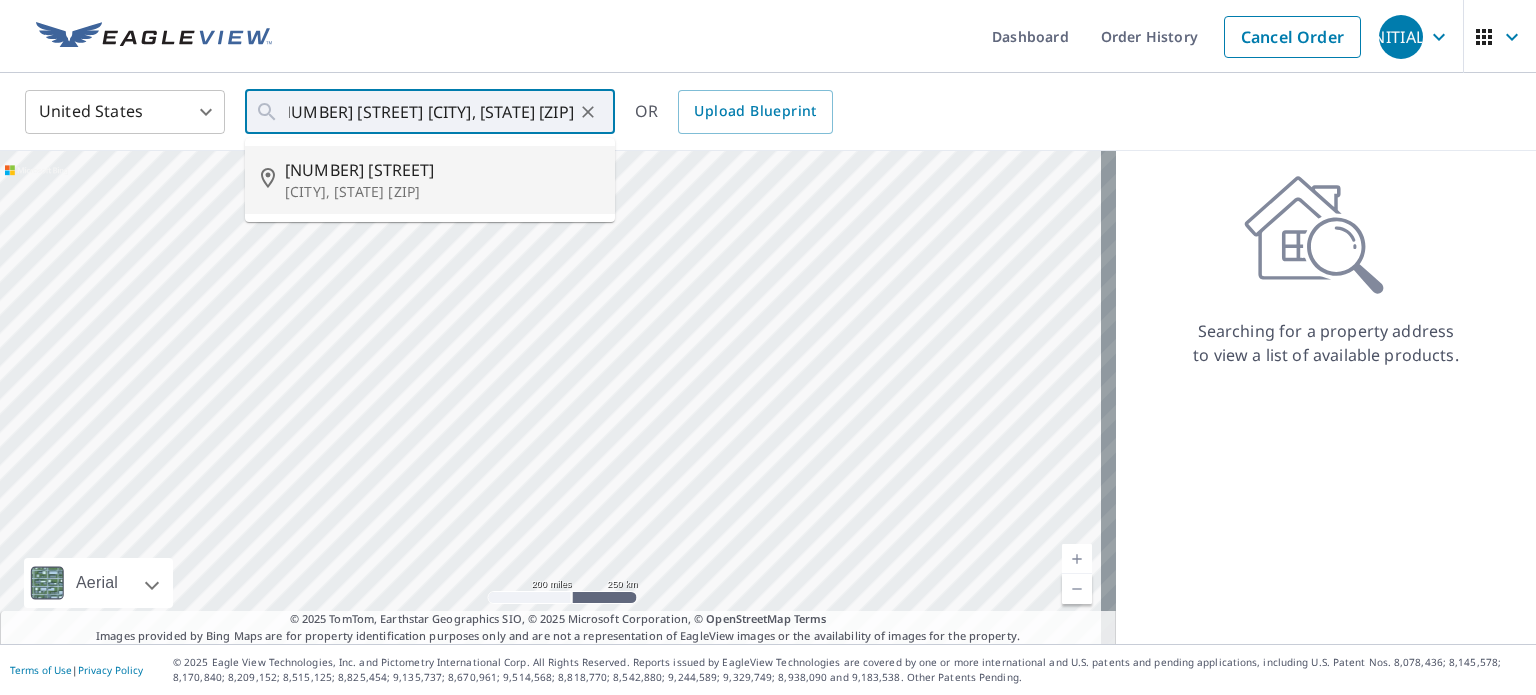 scroll, scrollTop: 0, scrollLeft: 0, axis: both 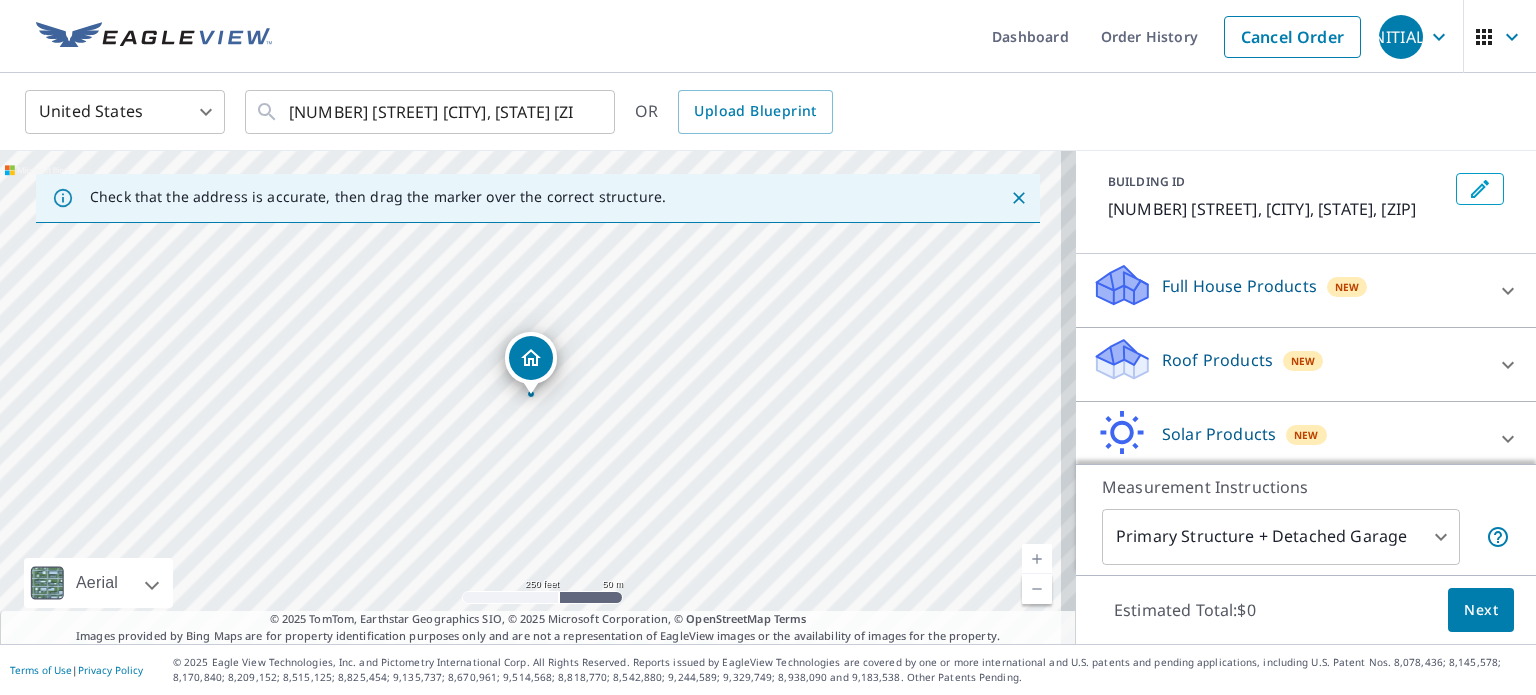 click on "Roof Products New" at bounding box center (1288, 364) 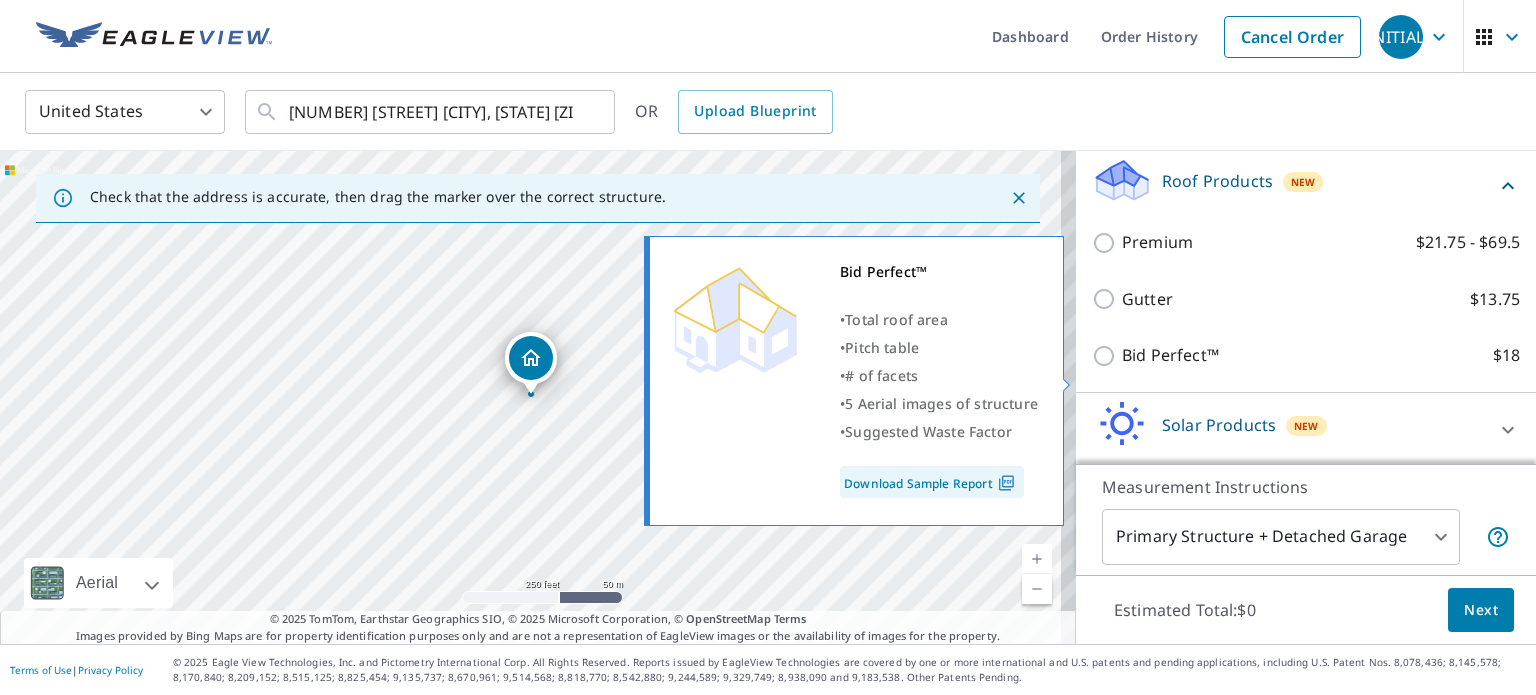 scroll, scrollTop: 284, scrollLeft: 0, axis: vertical 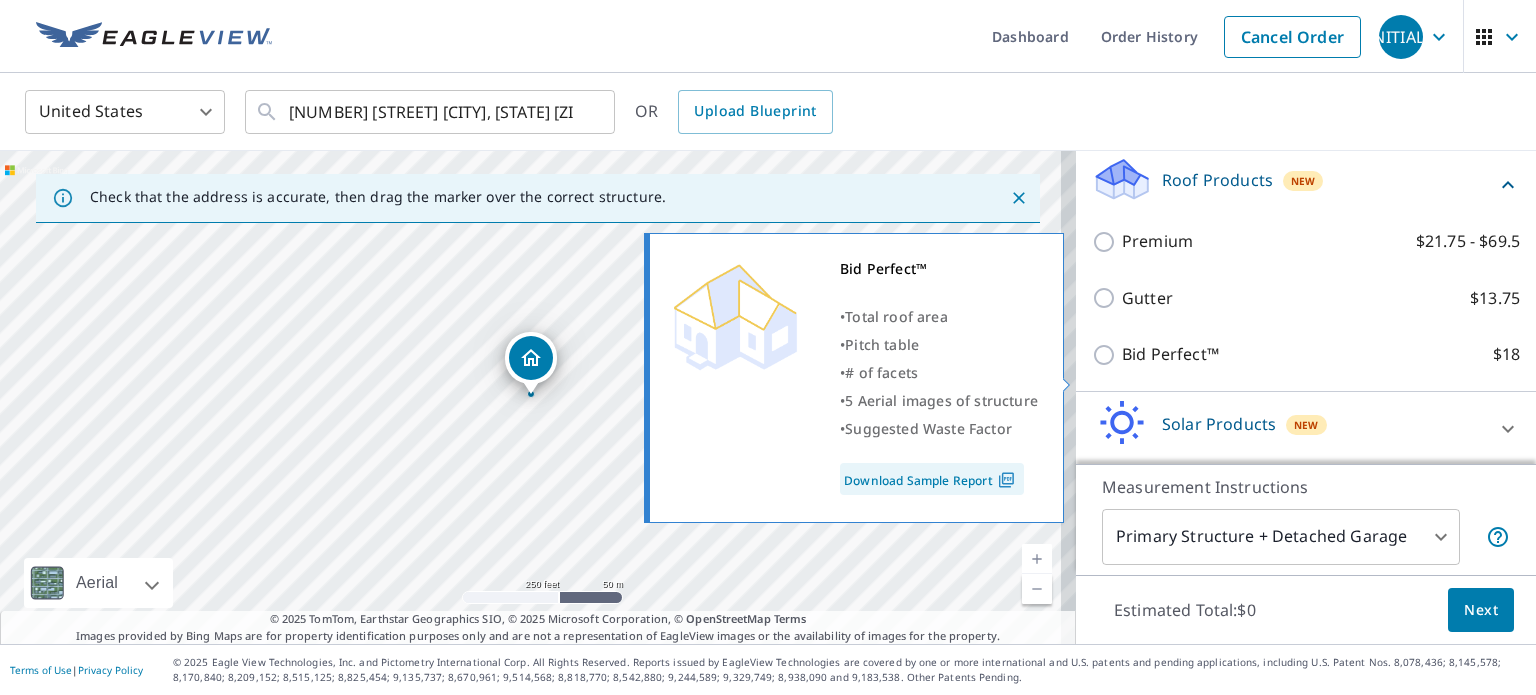 click on "Bid Perfect™" at bounding box center (1170, 354) 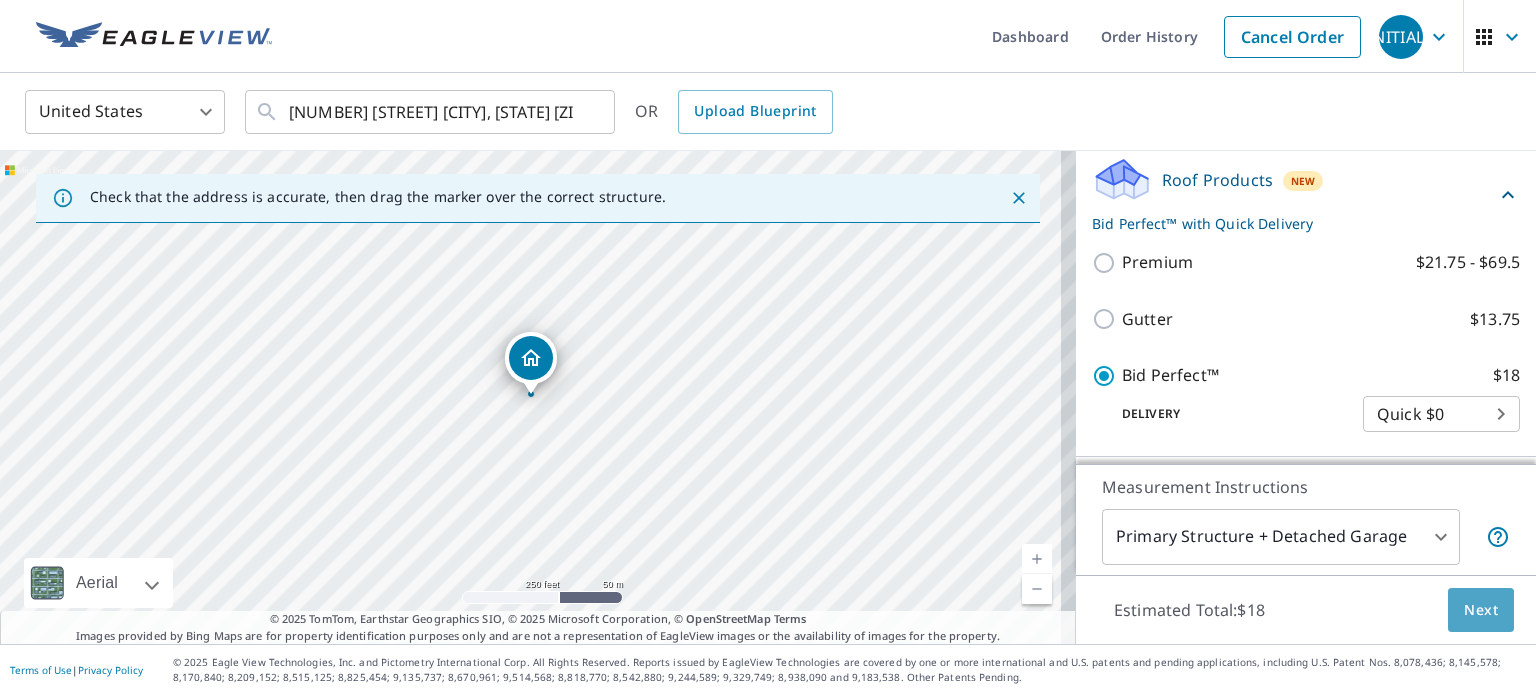 click on "Next" at bounding box center (1481, 610) 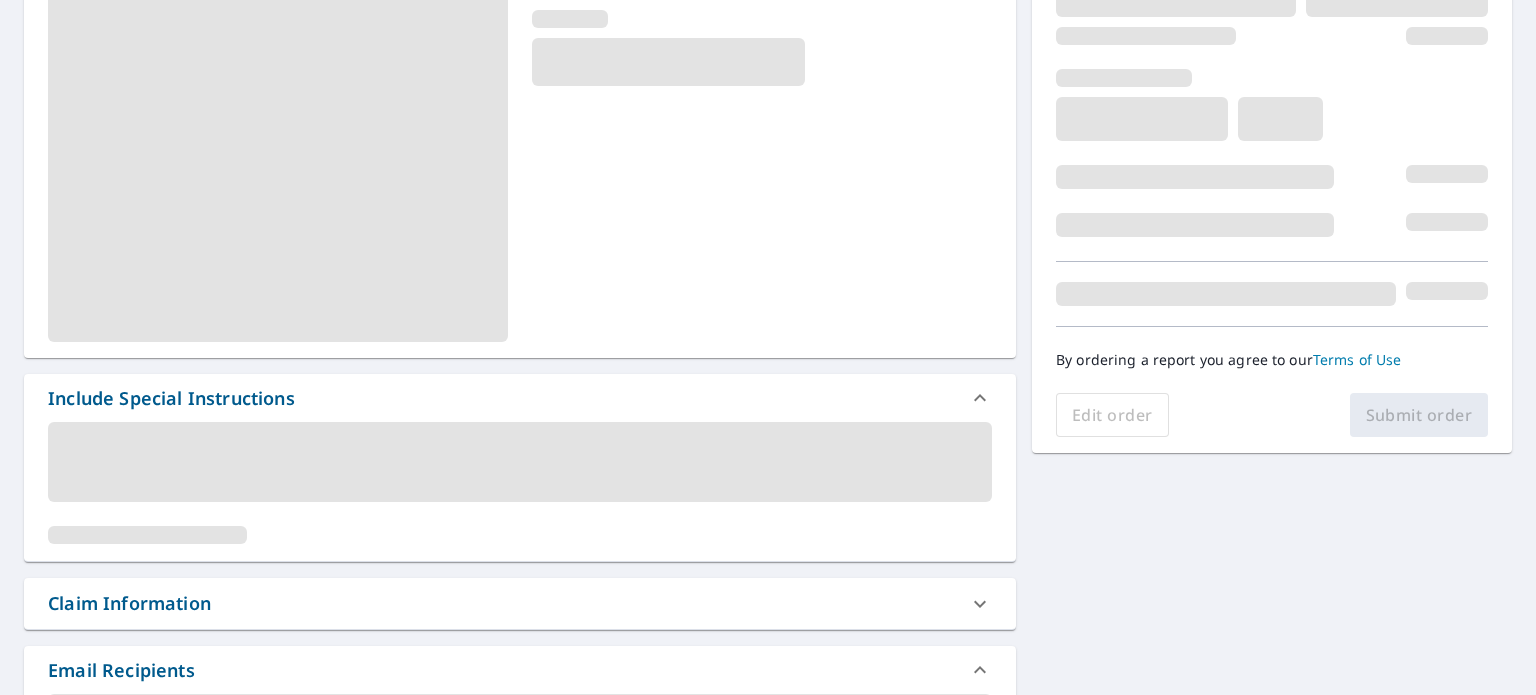scroll, scrollTop: 284, scrollLeft: 0, axis: vertical 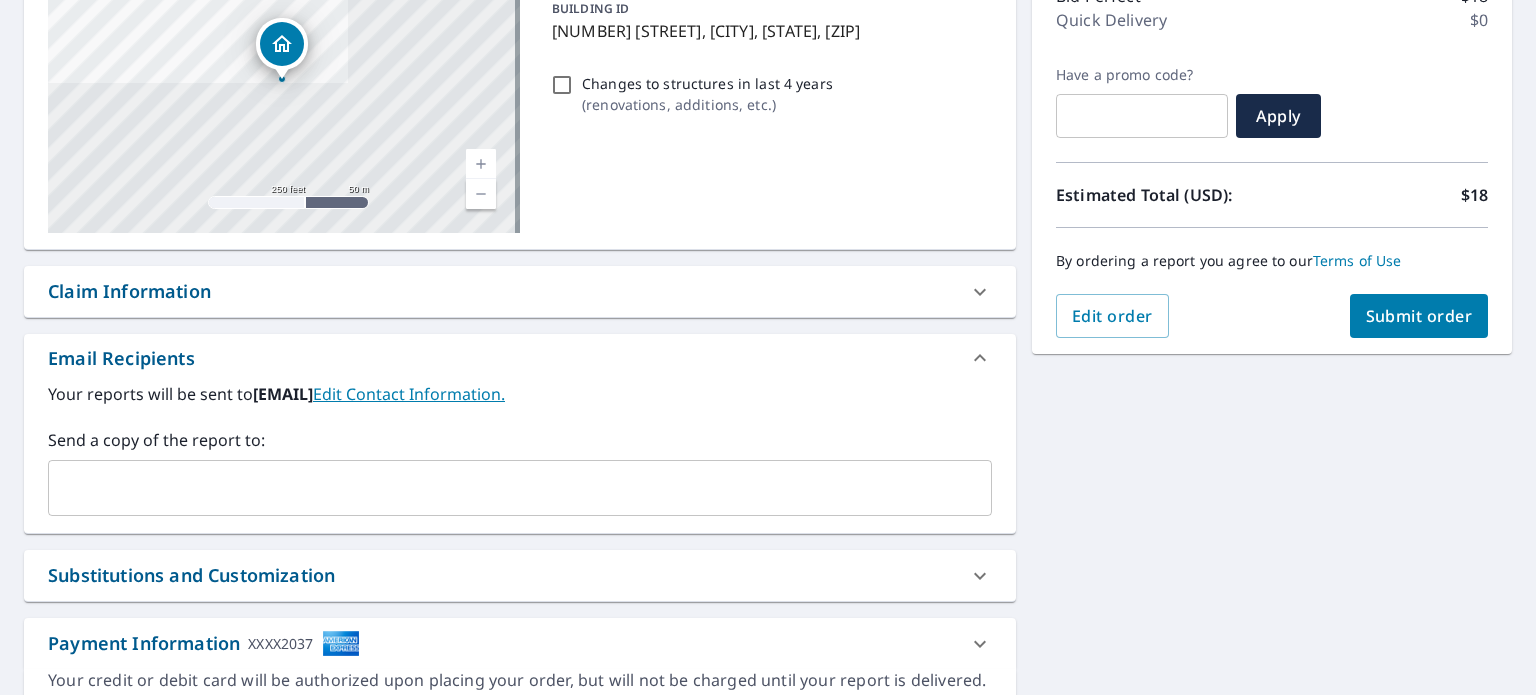 click at bounding box center (505, 488) 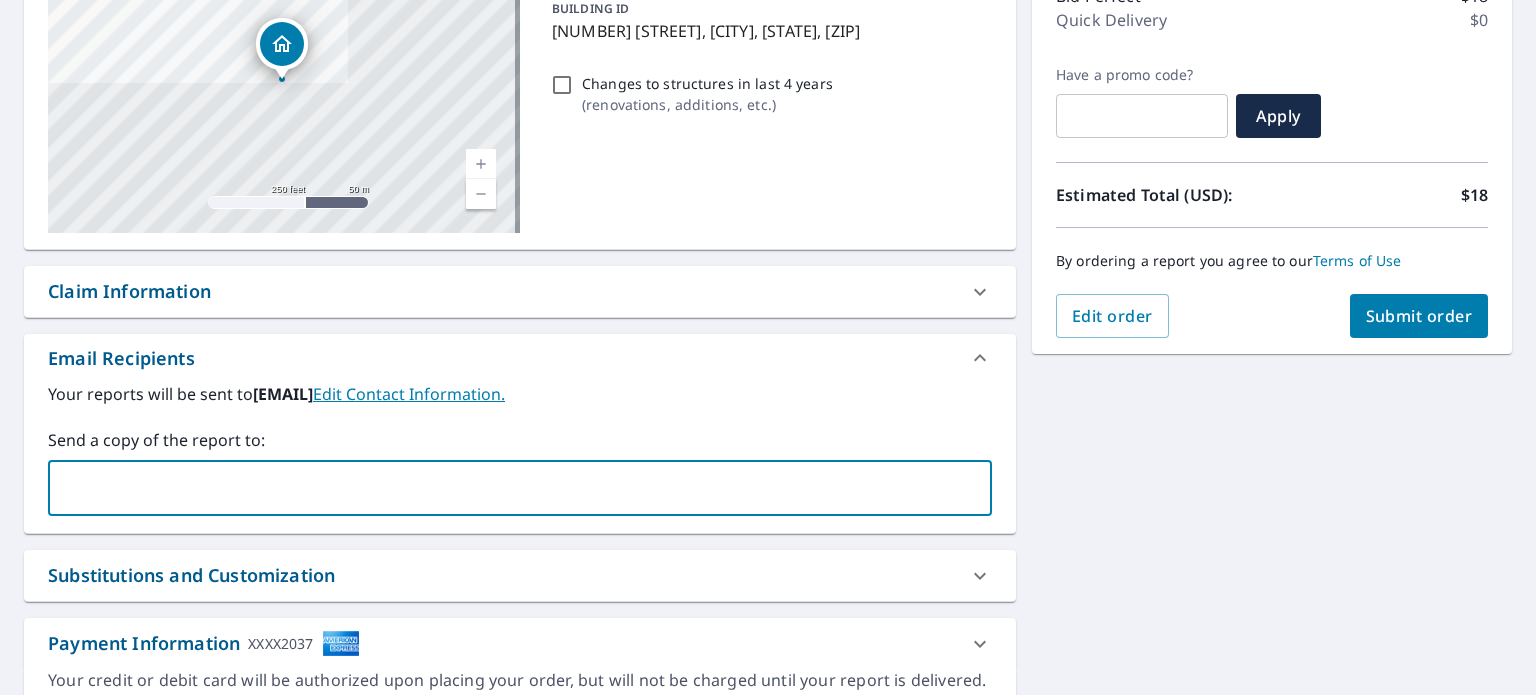 type on "[EMAIL]" 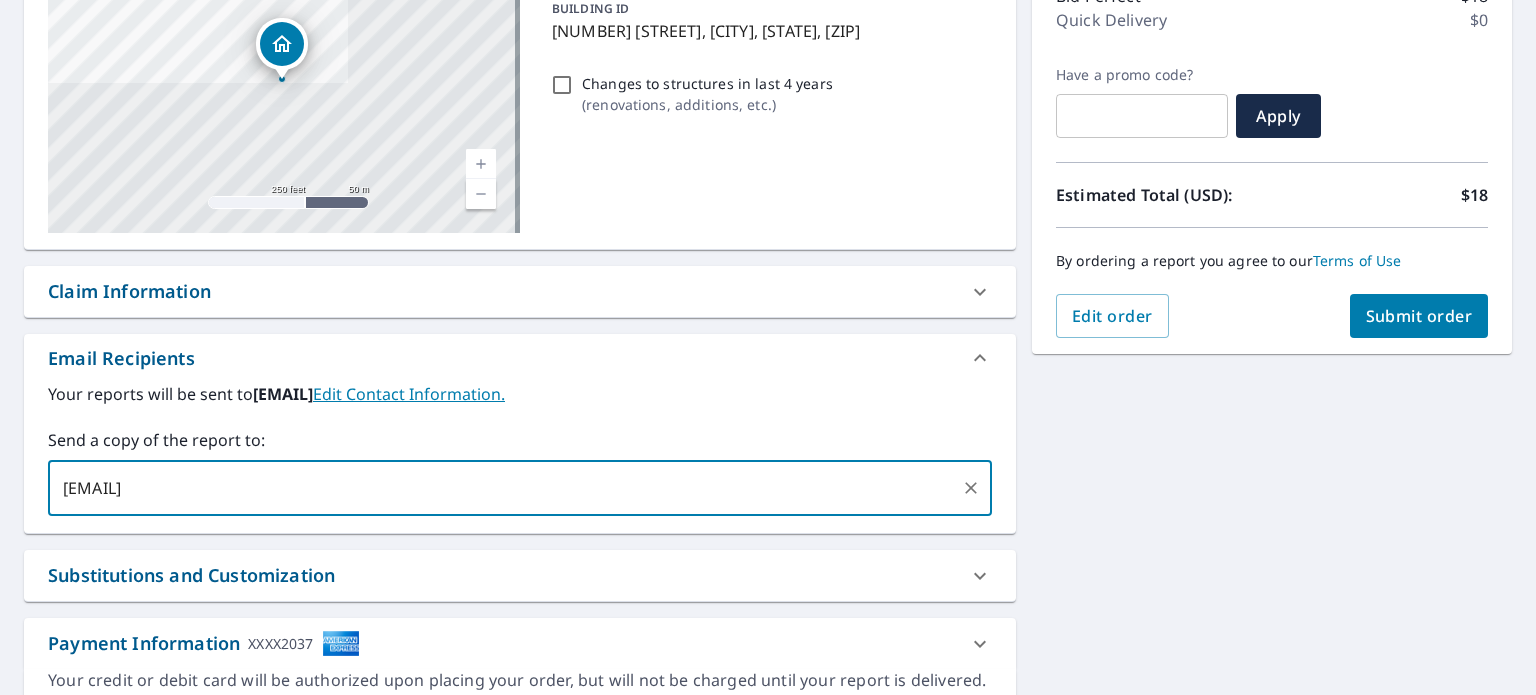 type 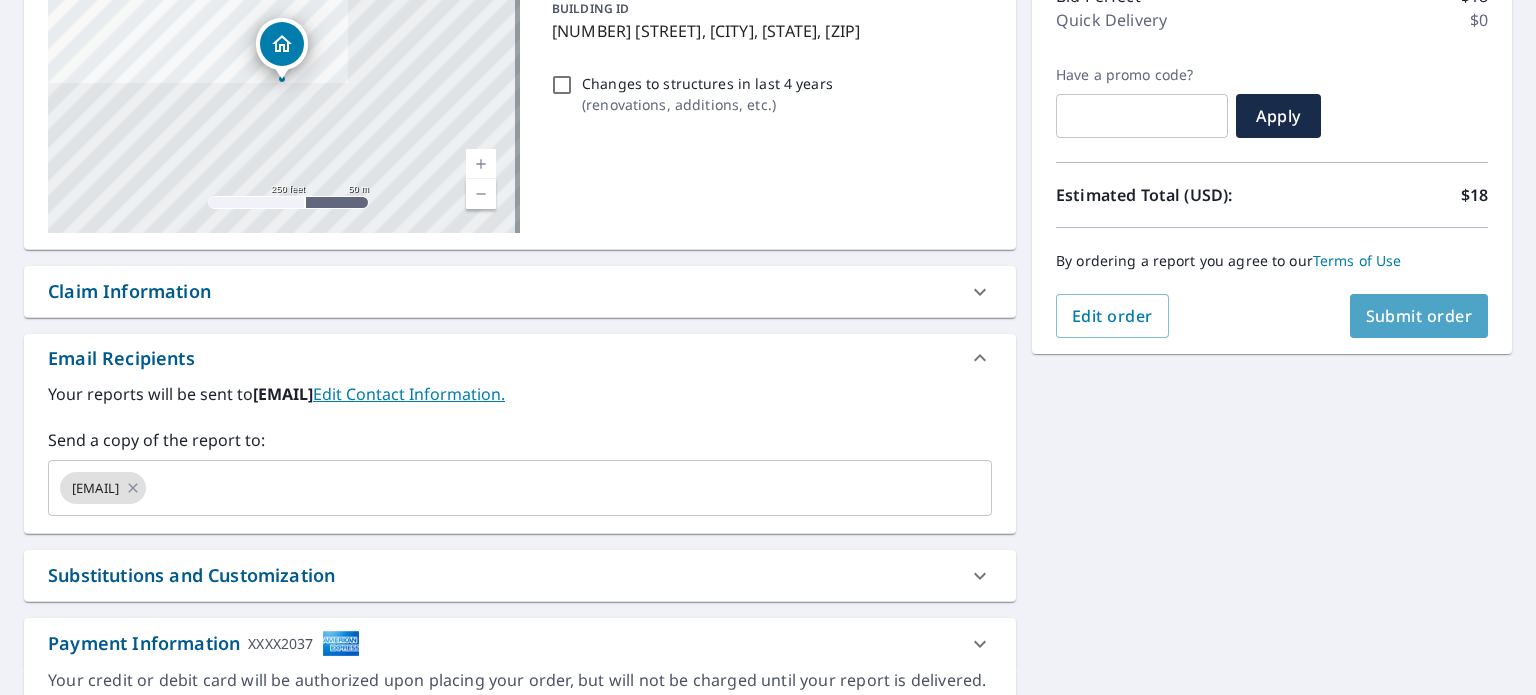 click on "Submit order" at bounding box center (1419, 316) 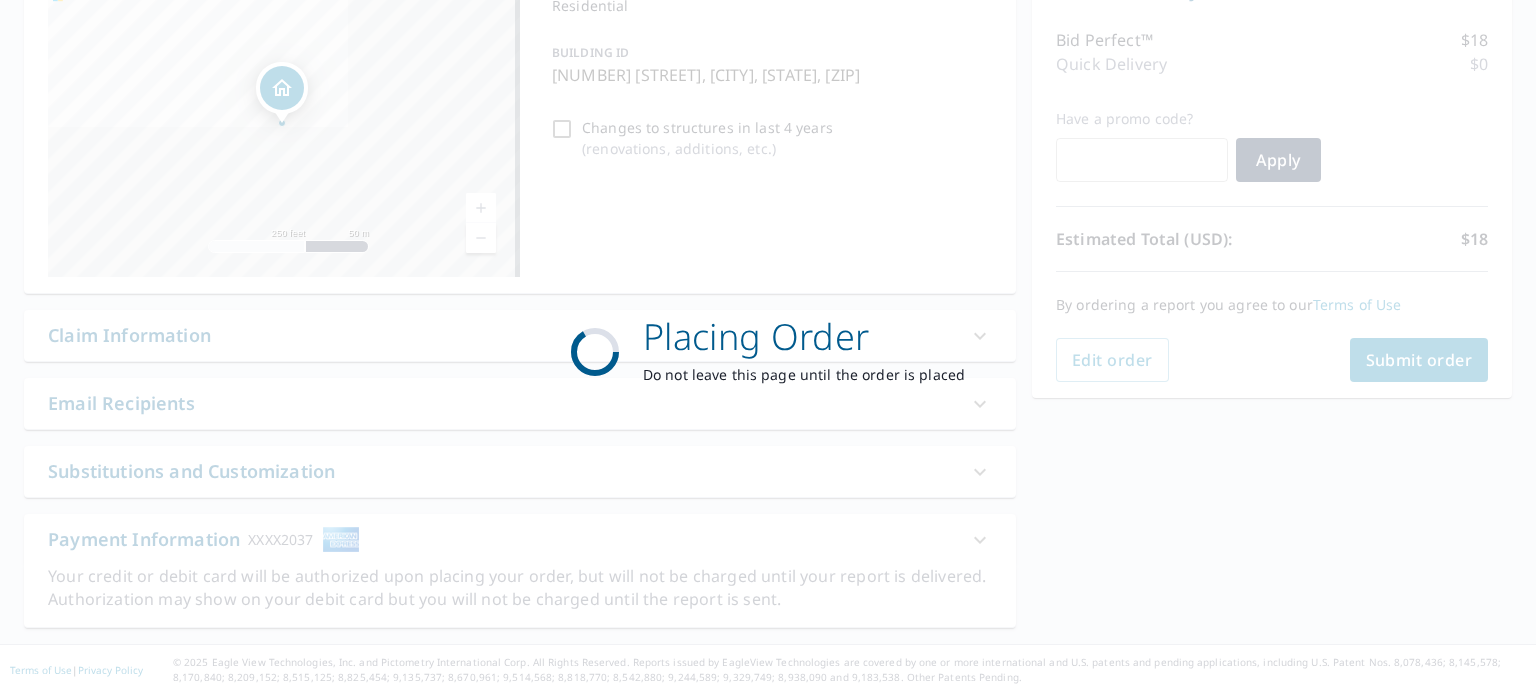 scroll, scrollTop: 238, scrollLeft: 0, axis: vertical 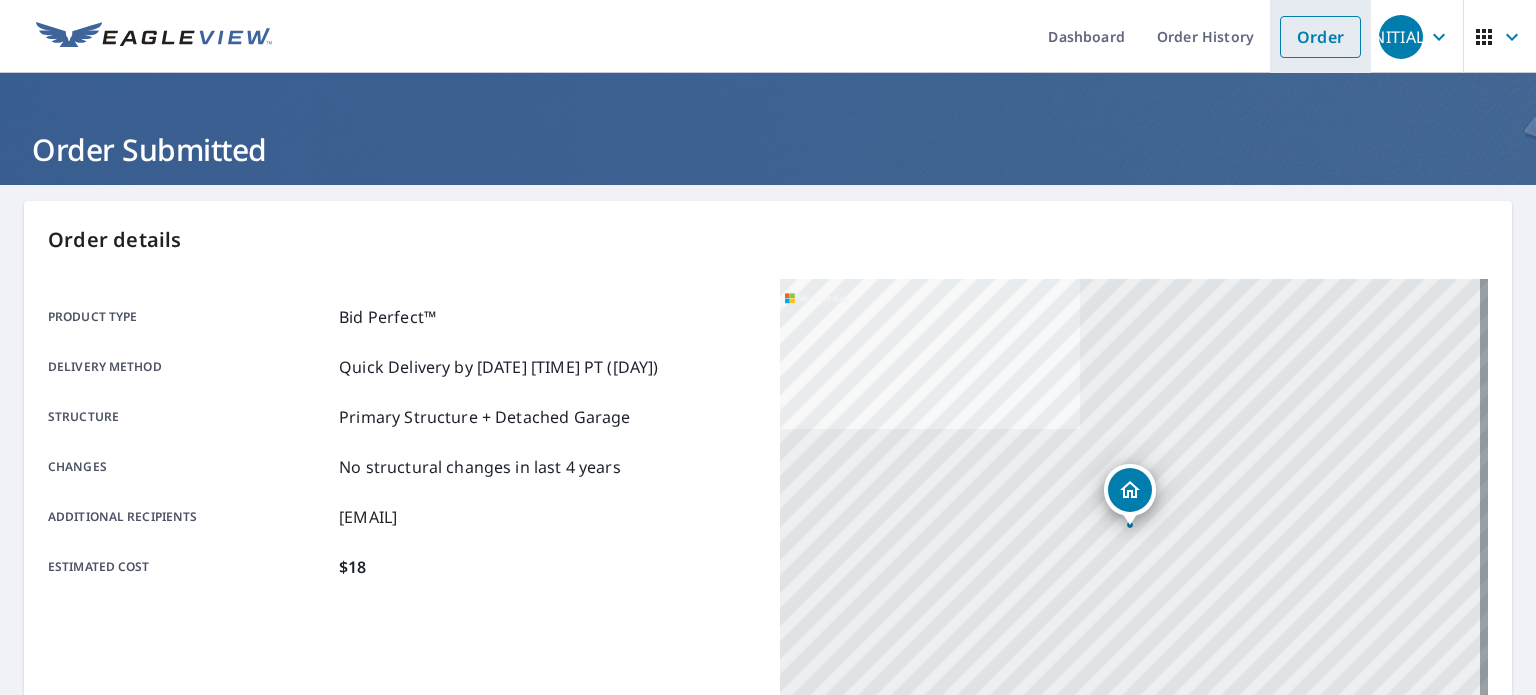 click on "Order" at bounding box center [1320, 37] 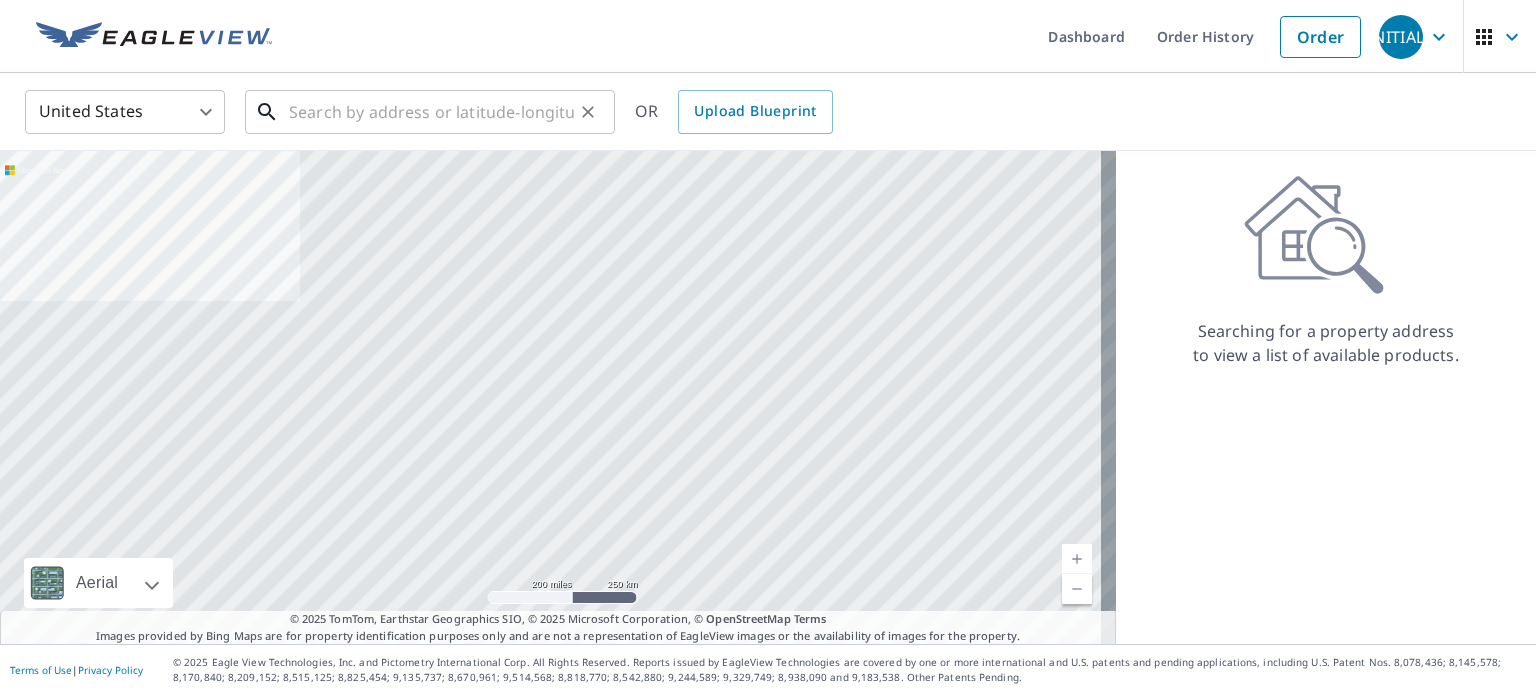 click at bounding box center [431, 112] 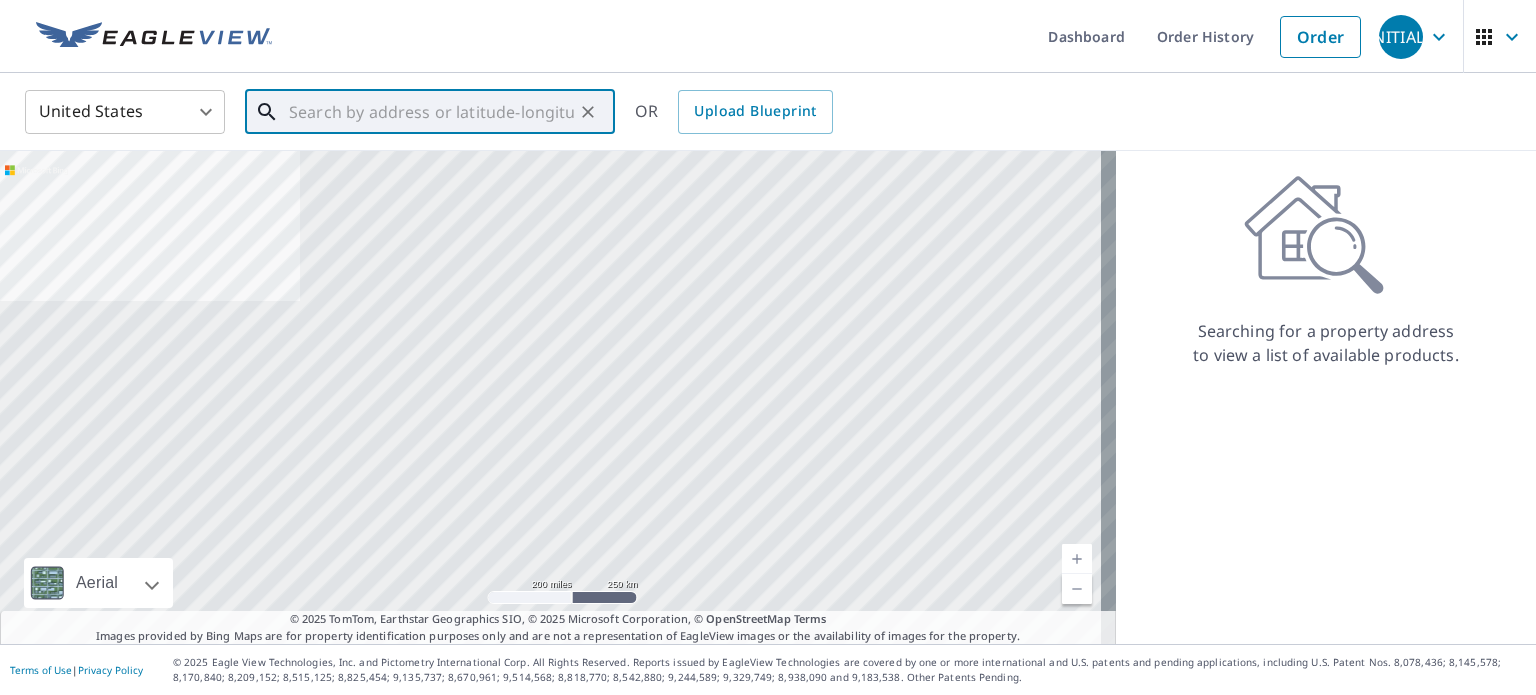 paste on "[NUMBER] [STREET] Northwest, [CITY], [STATE]" 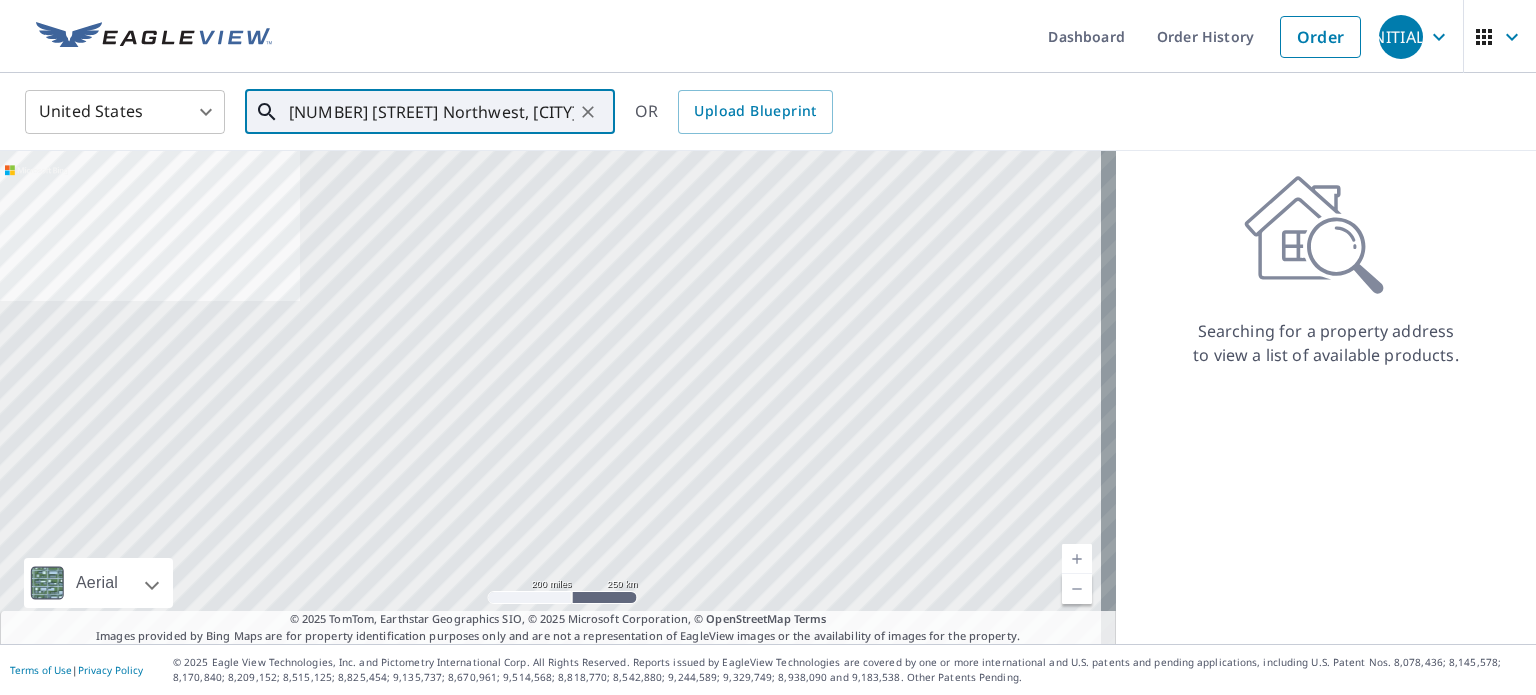 scroll, scrollTop: 0, scrollLeft: 109, axis: horizontal 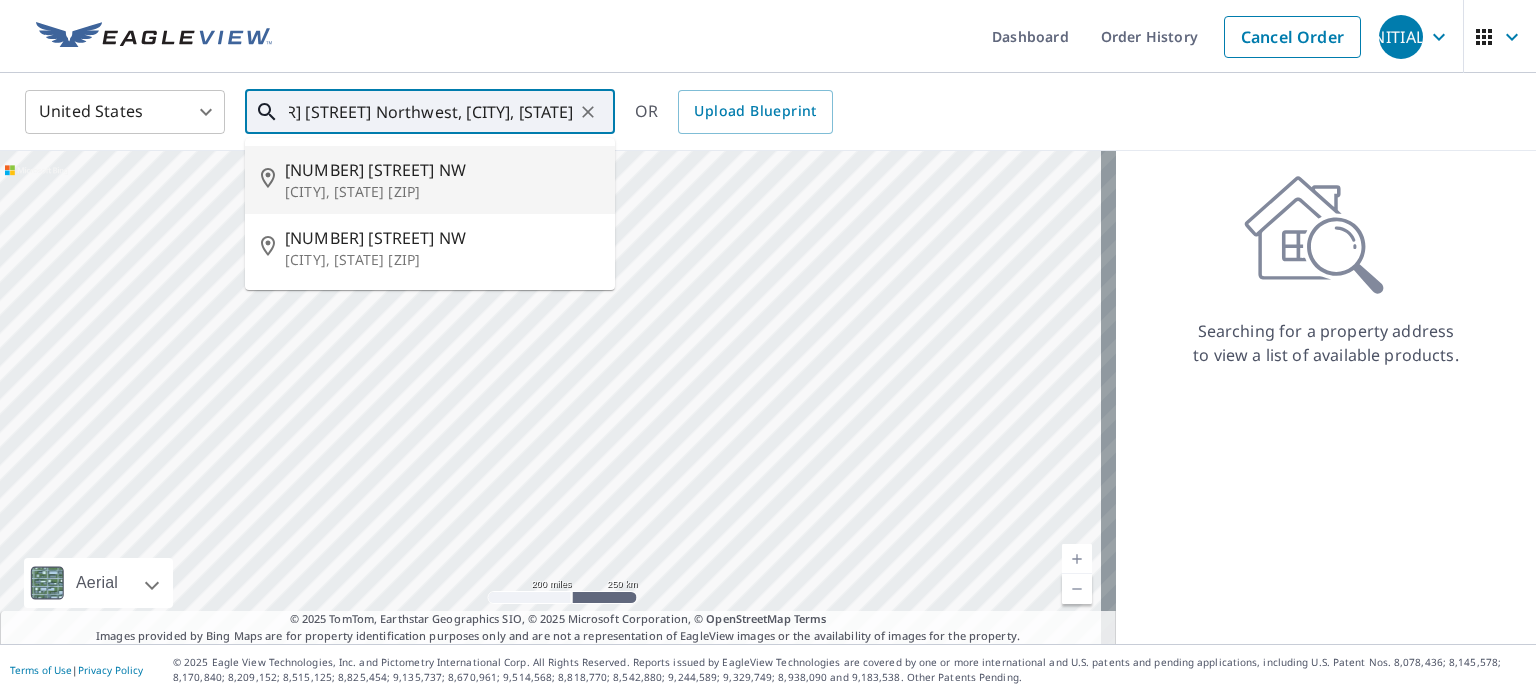 click on "[CITY], [STATE] [ZIP]" at bounding box center [442, 192] 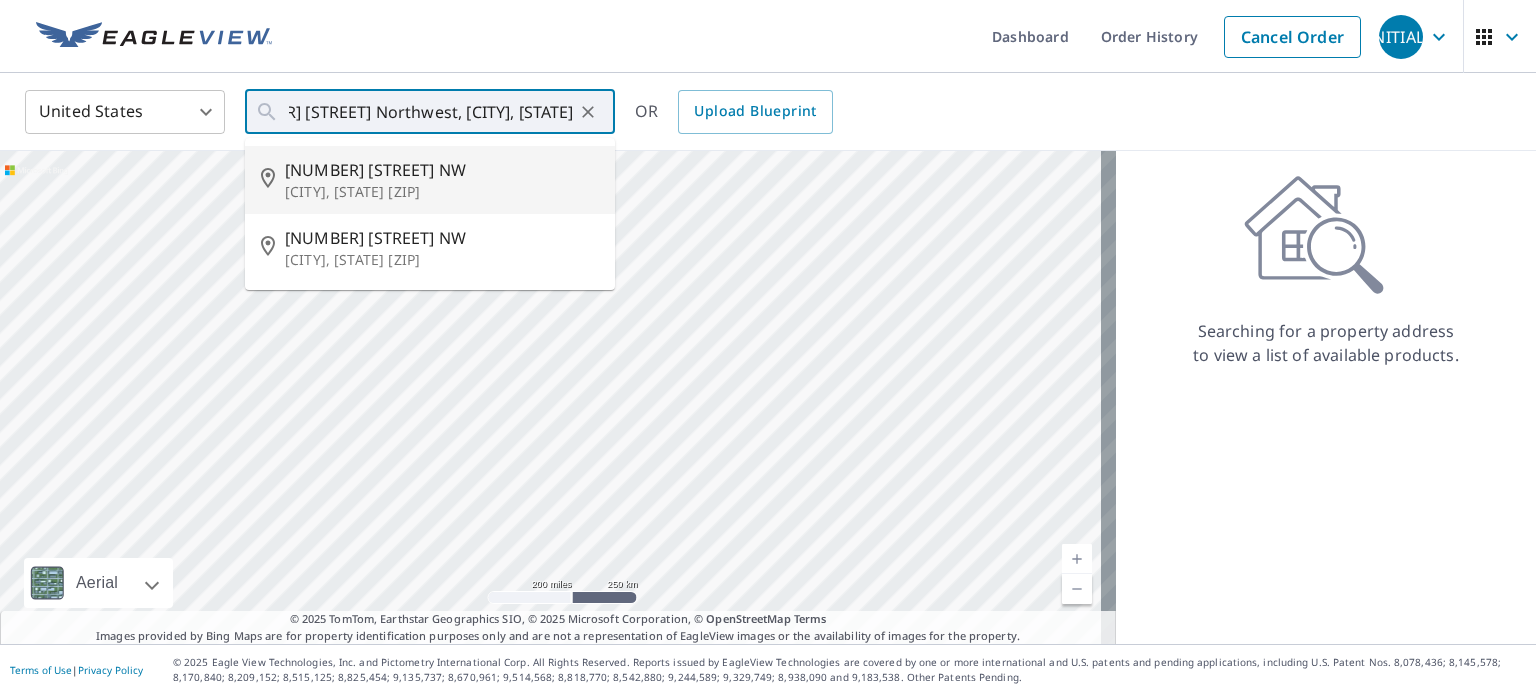 type on "[NUMBER] [STREET] NW [CITY], [STATE] [ZIP]" 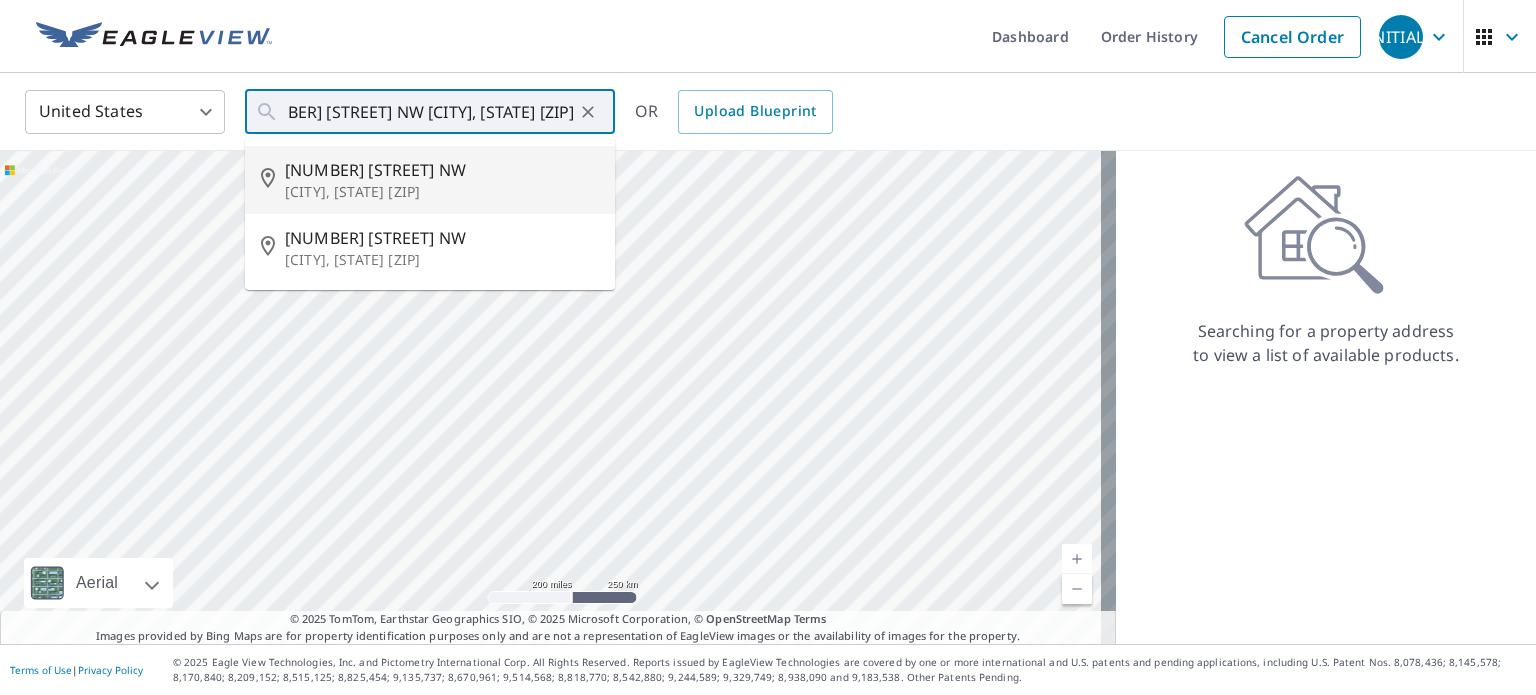 scroll, scrollTop: 0, scrollLeft: 0, axis: both 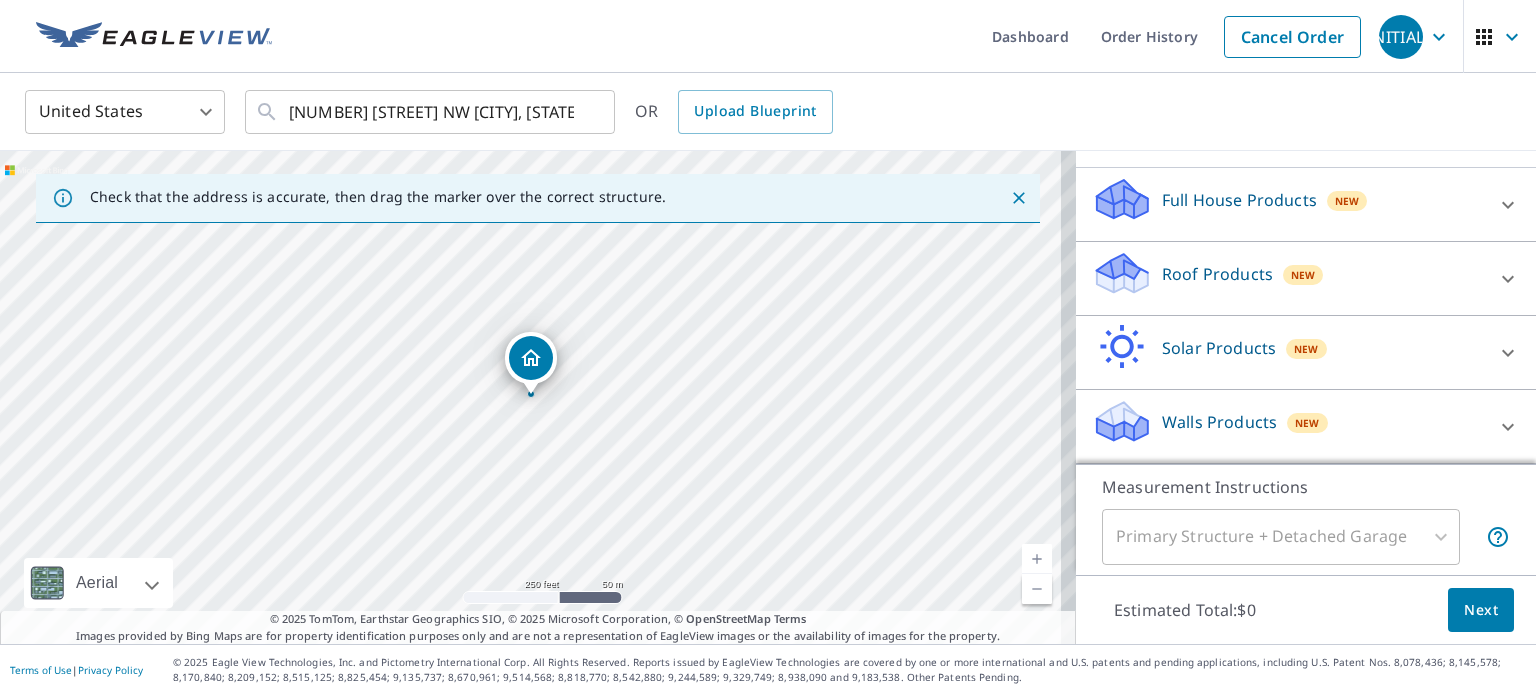 click on "Roof Products New" at bounding box center (1288, 278) 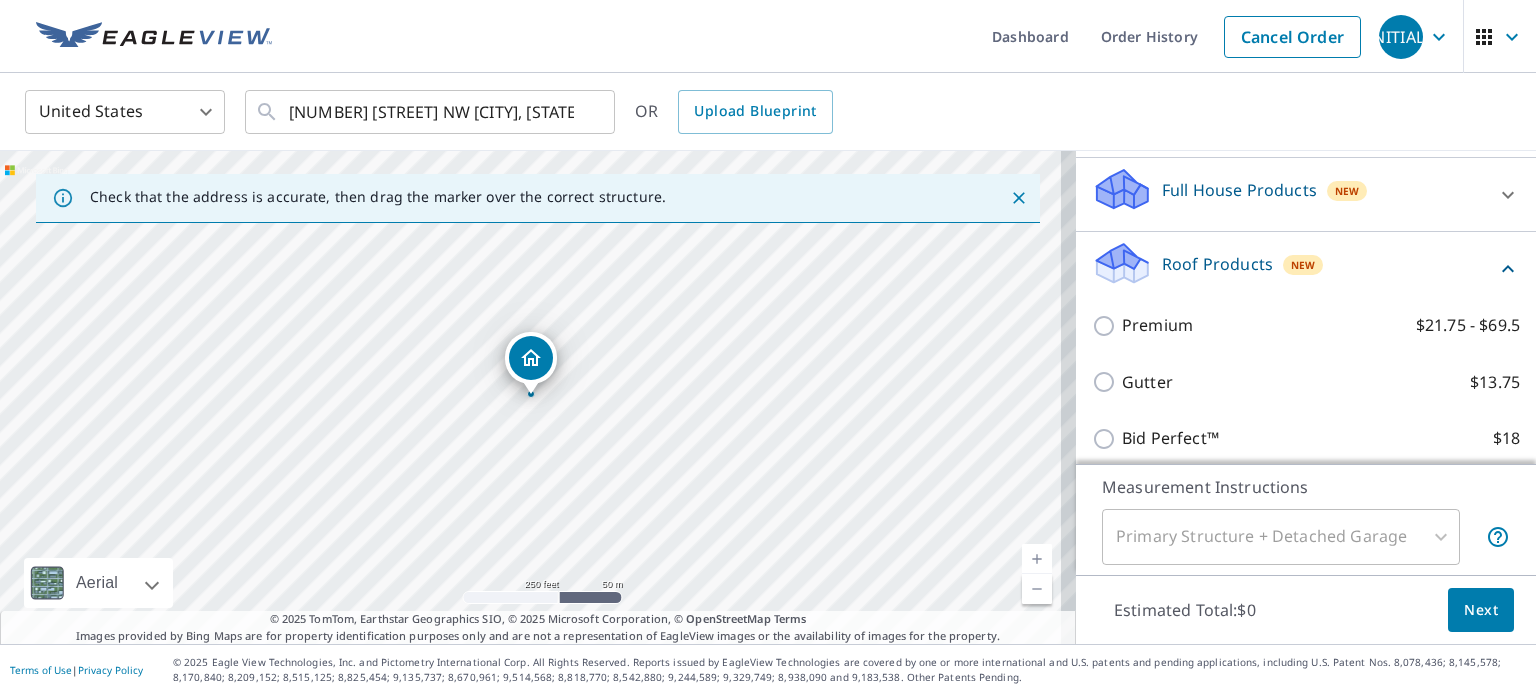 scroll, scrollTop: 268, scrollLeft: 0, axis: vertical 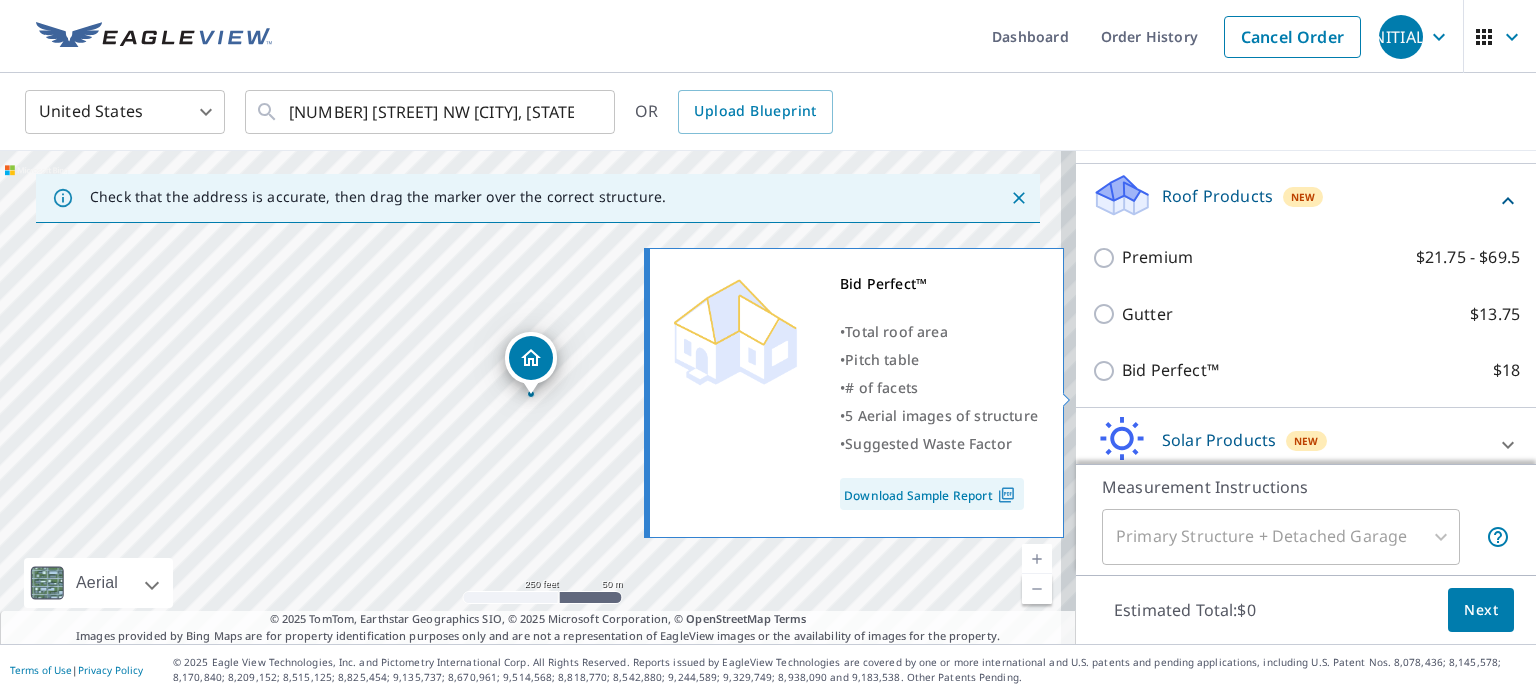 click on "Bid Perfect™" at bounding box center [1170, 370] 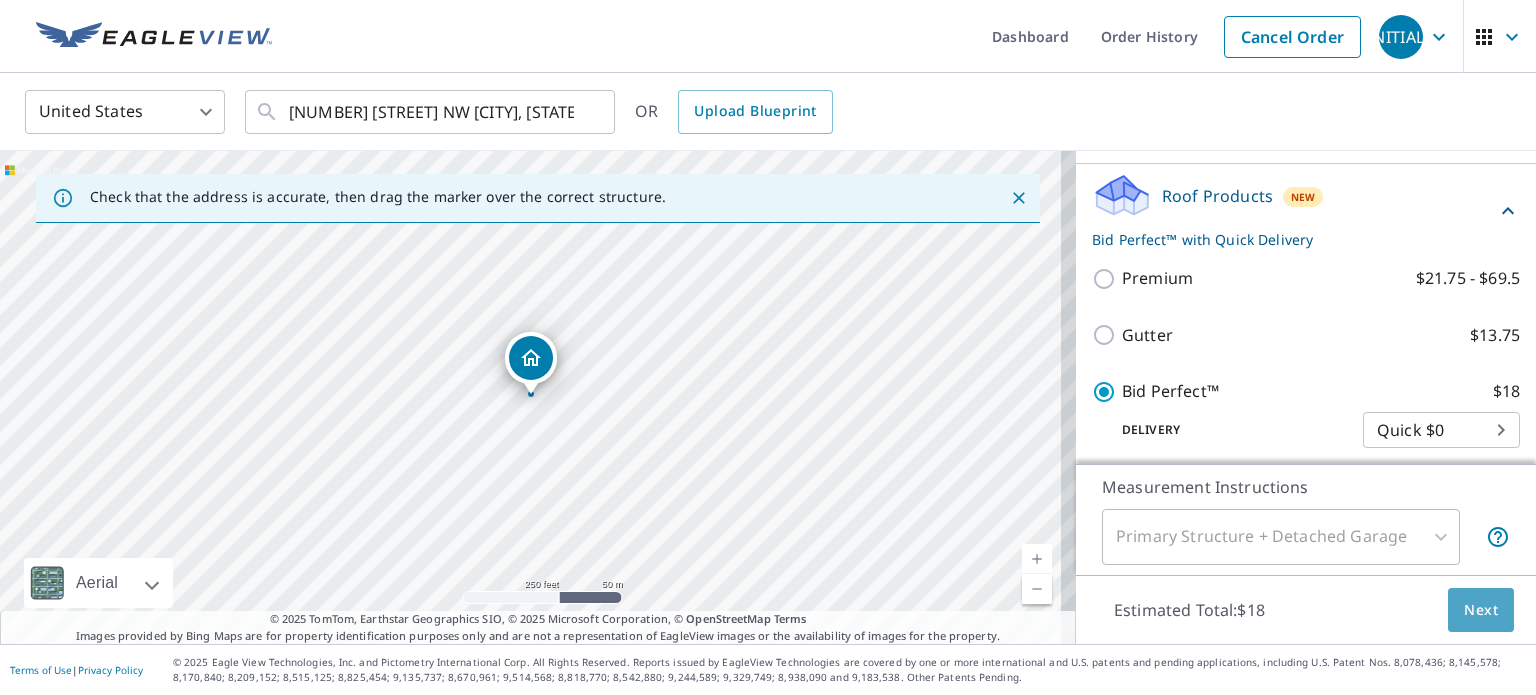 click on "Next" at bounding box center (1481, 610) 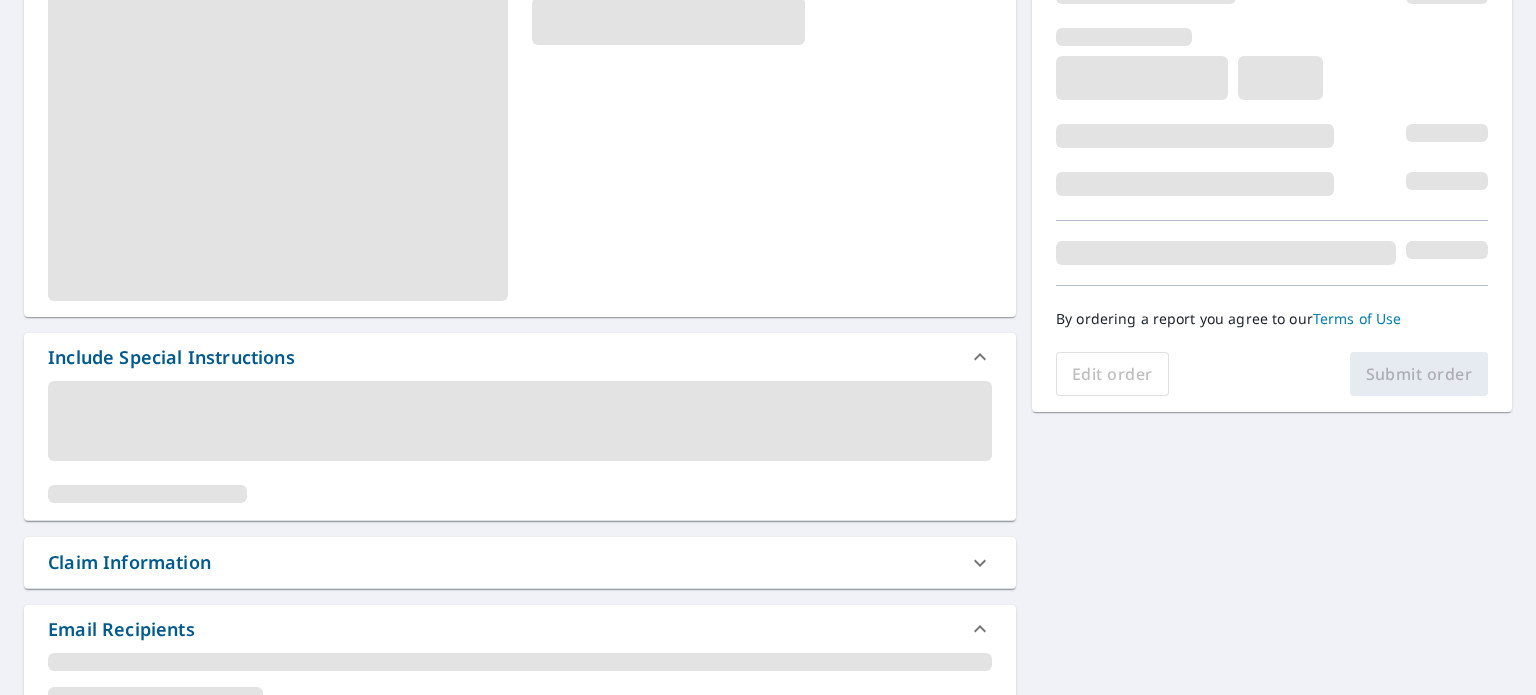 scroll, scrollTop: 319, scrollLeft: 0, axis: vertical 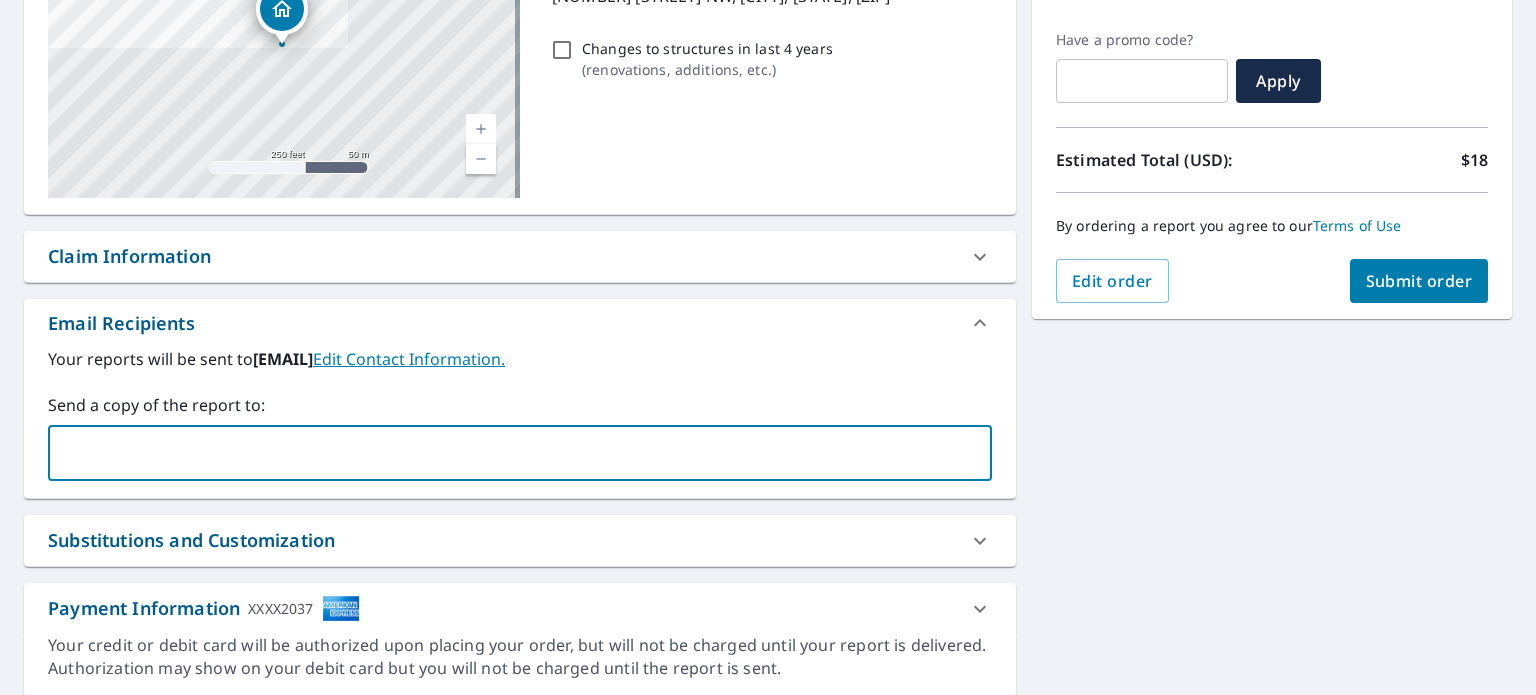 drag, startPoint x: 90, startPoint y: 439, endPoint x: 192, endPoint y: 470, distance: 106.60675 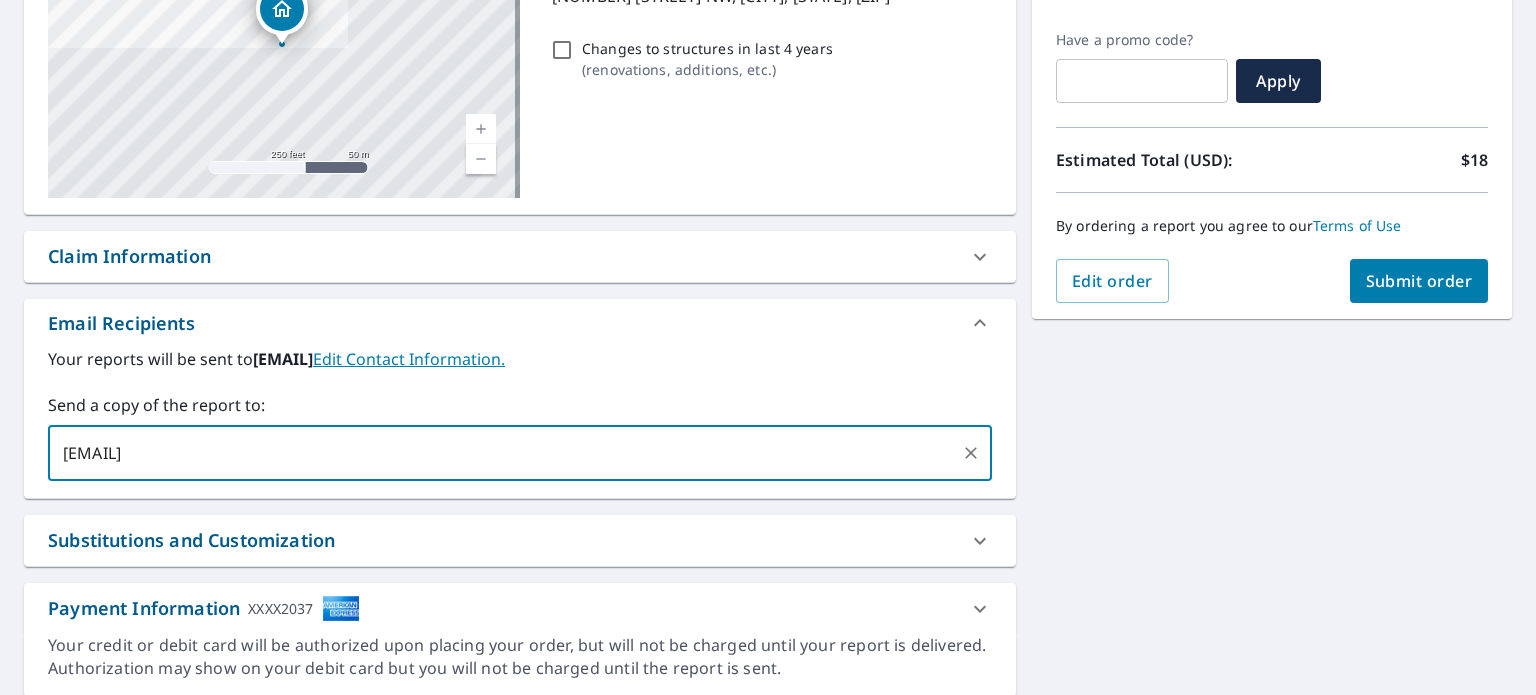 type 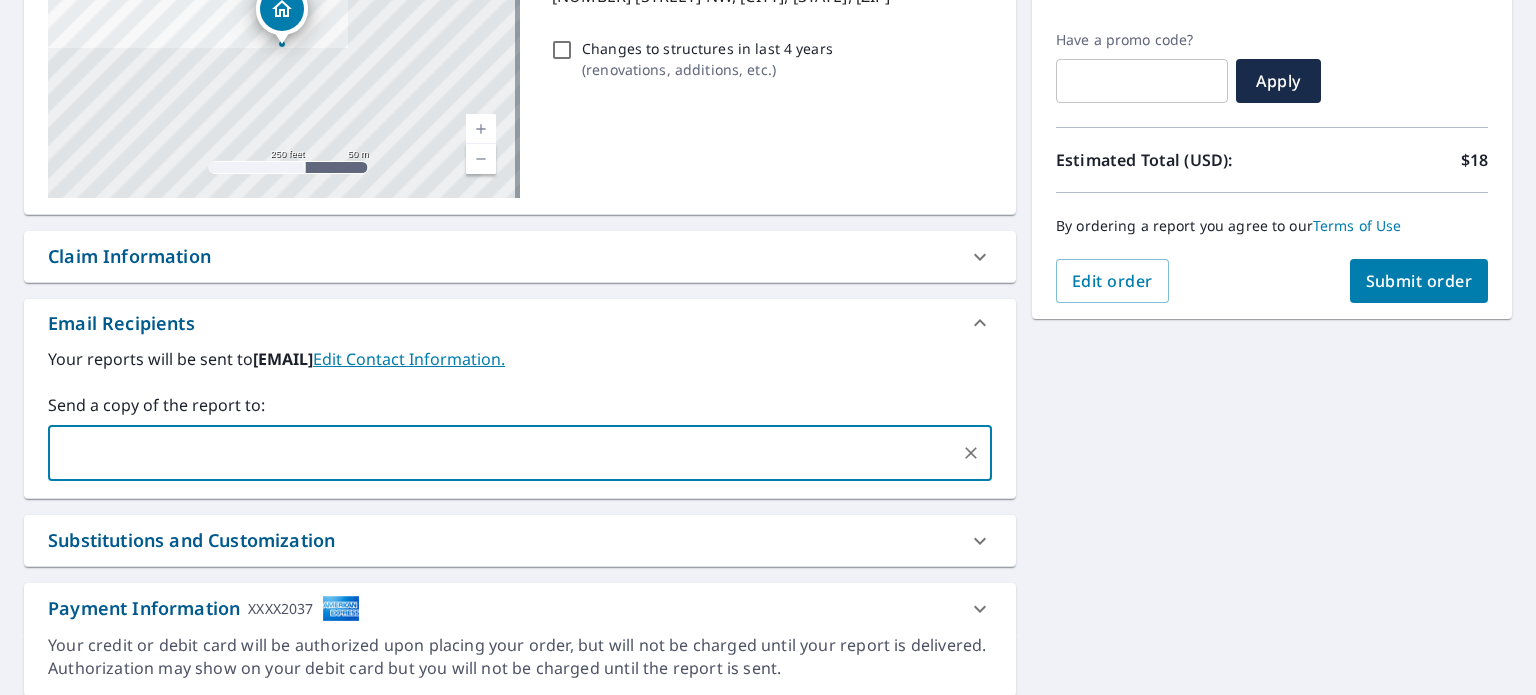 click on "Submit order" at bounding box center [1419, 281] 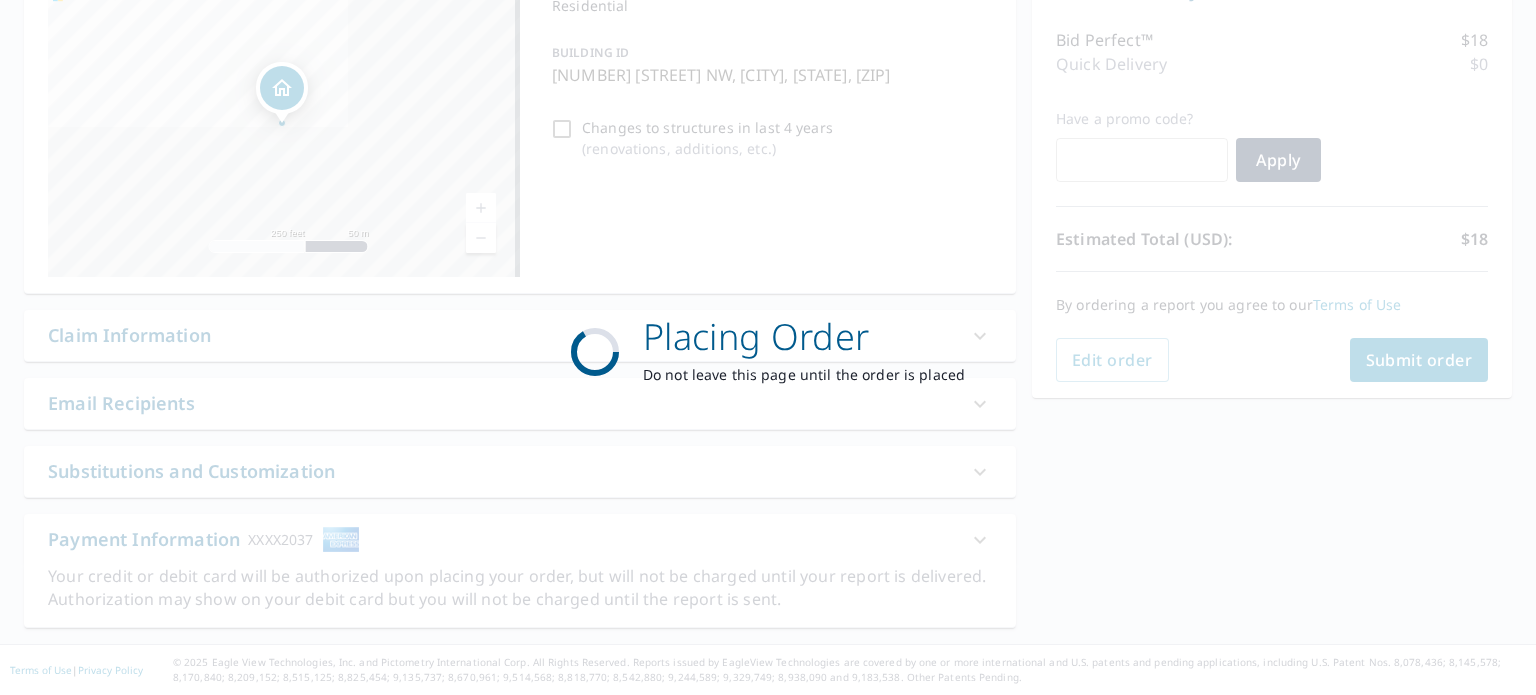 scroll, scrollTop: 238, scrollLeft: 0, axis: vertical 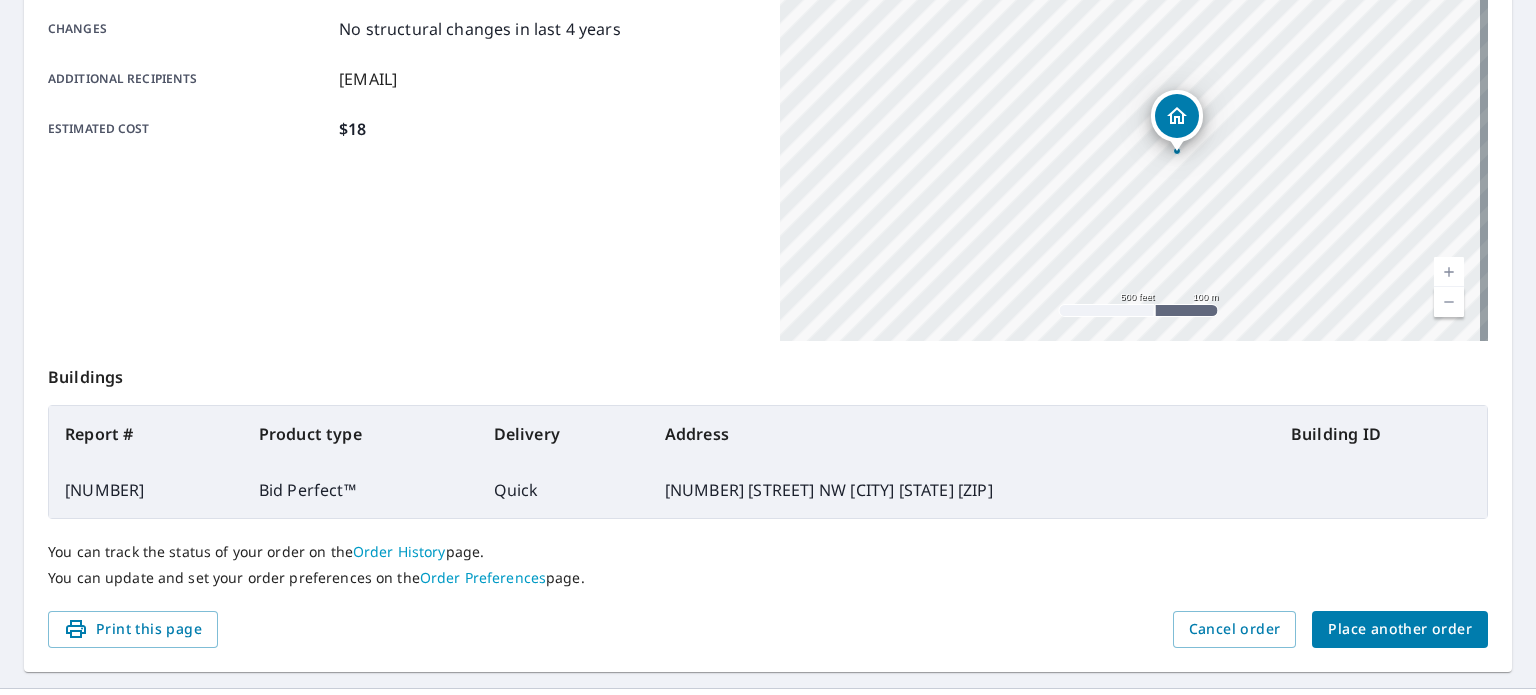 click on "Place another order" at bounding box center (1400, 629) 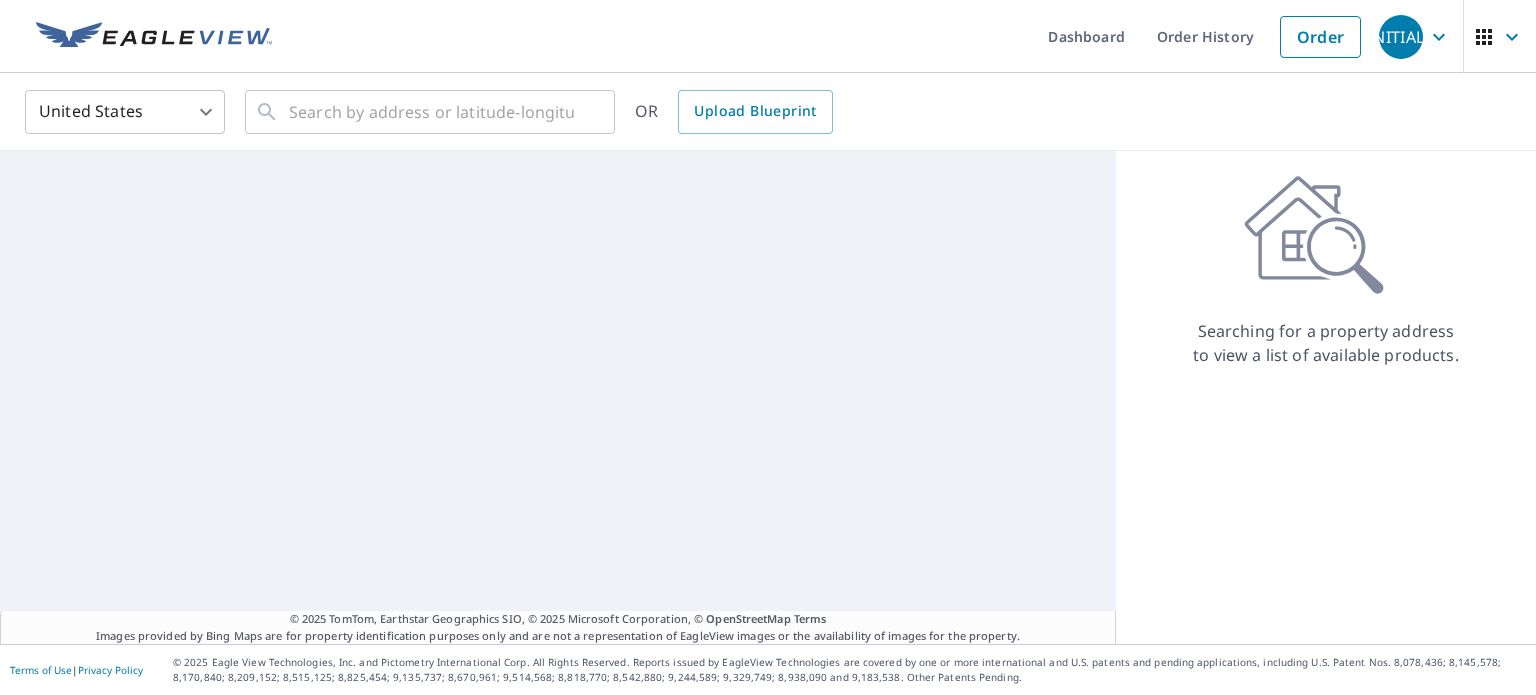 scroll, scrollTop: 0, scrollLeft: 0, axis: both 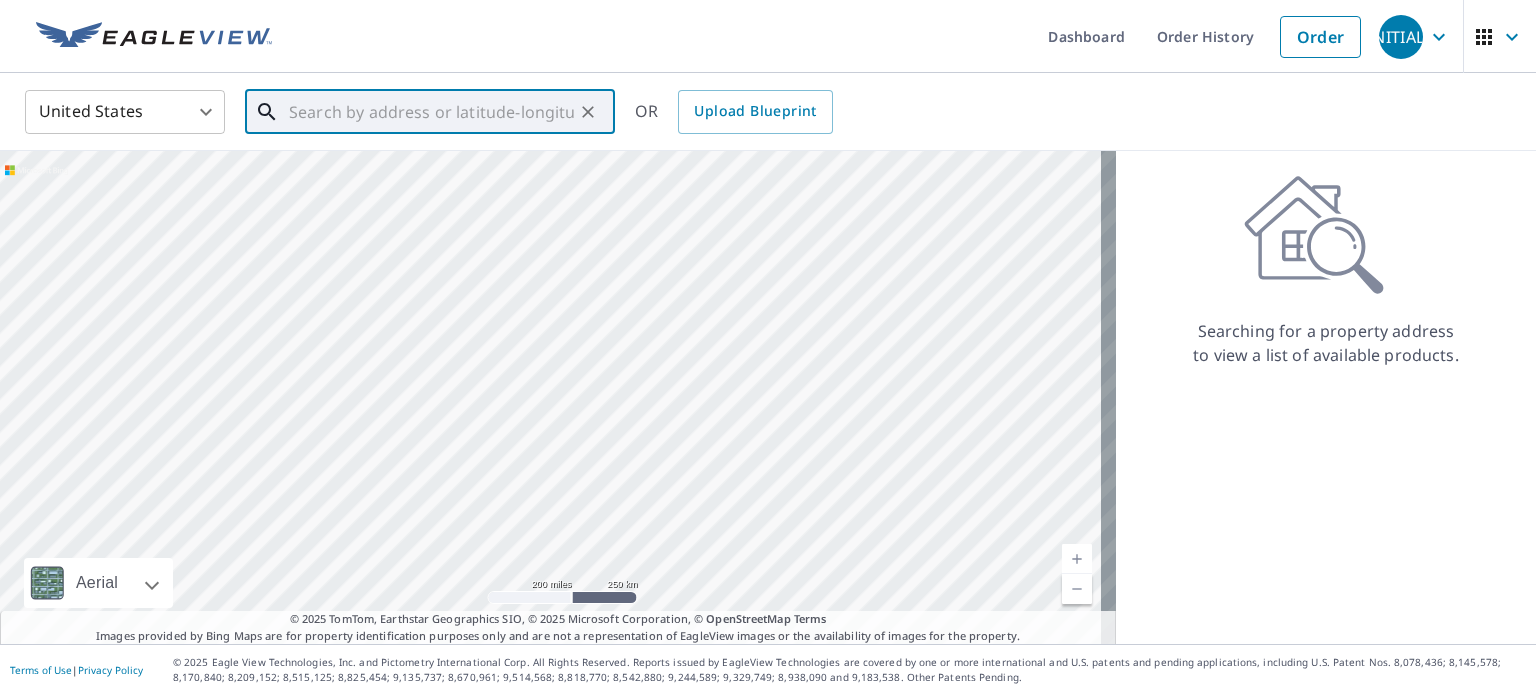 click at bounding box center (431, 112) 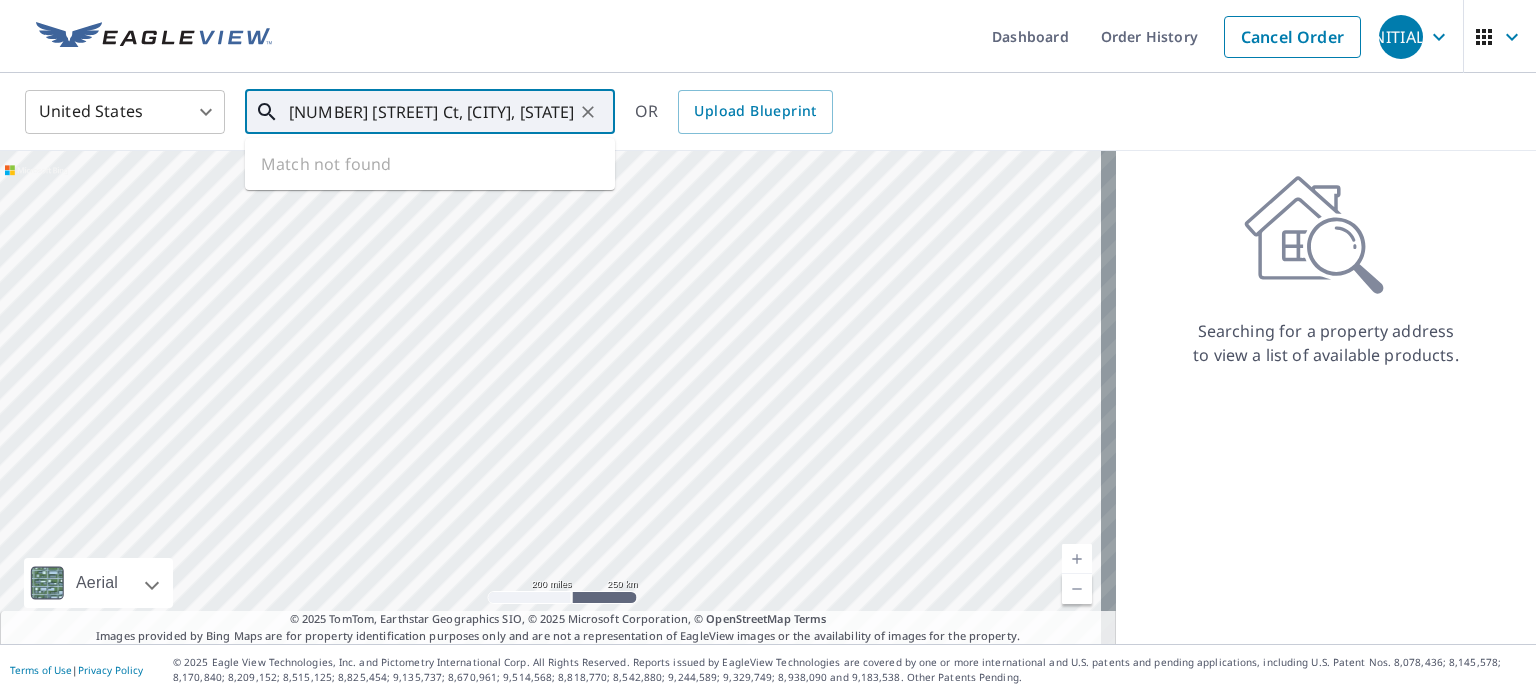 scroll, scrollTop: 0, scrollLeft: 65, axis: horizontal 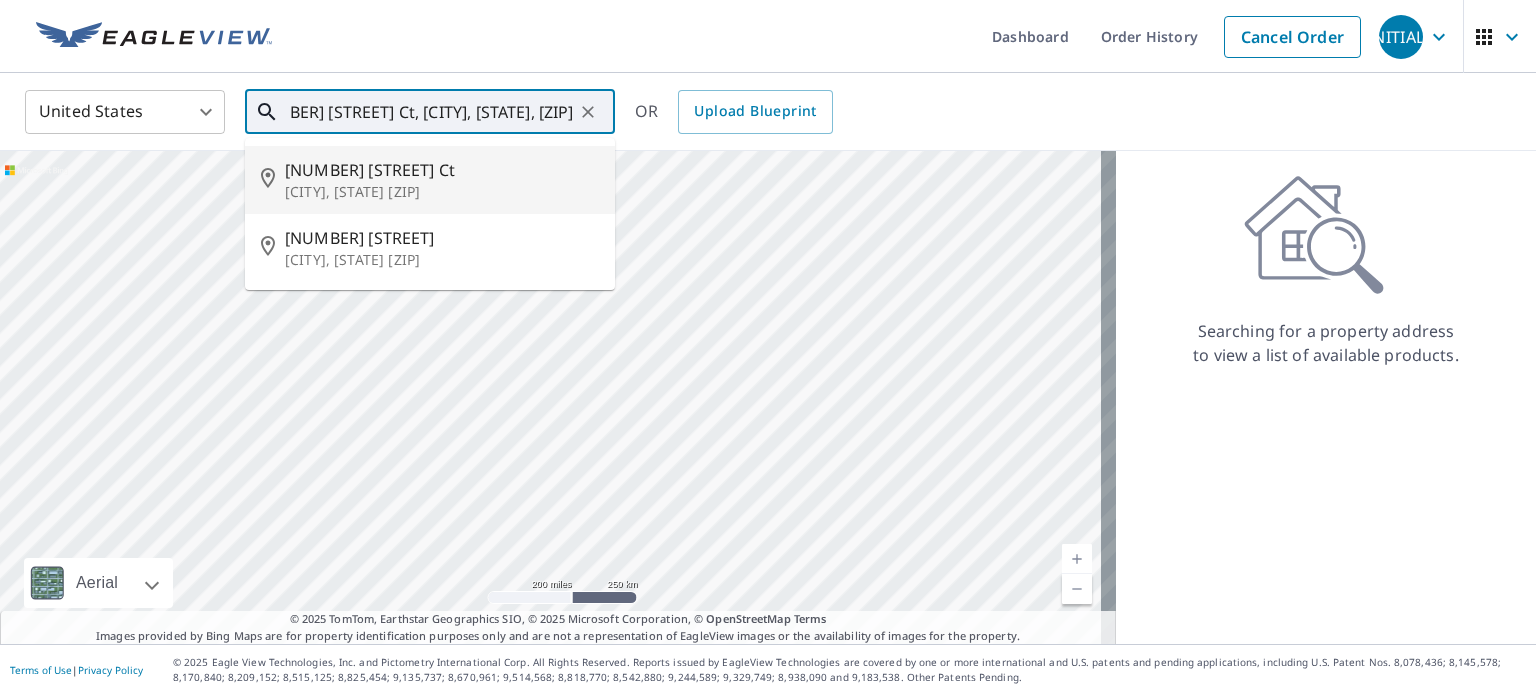 click on "[NUMBER] [STREET] Ct" at bounding box center [442, 170] 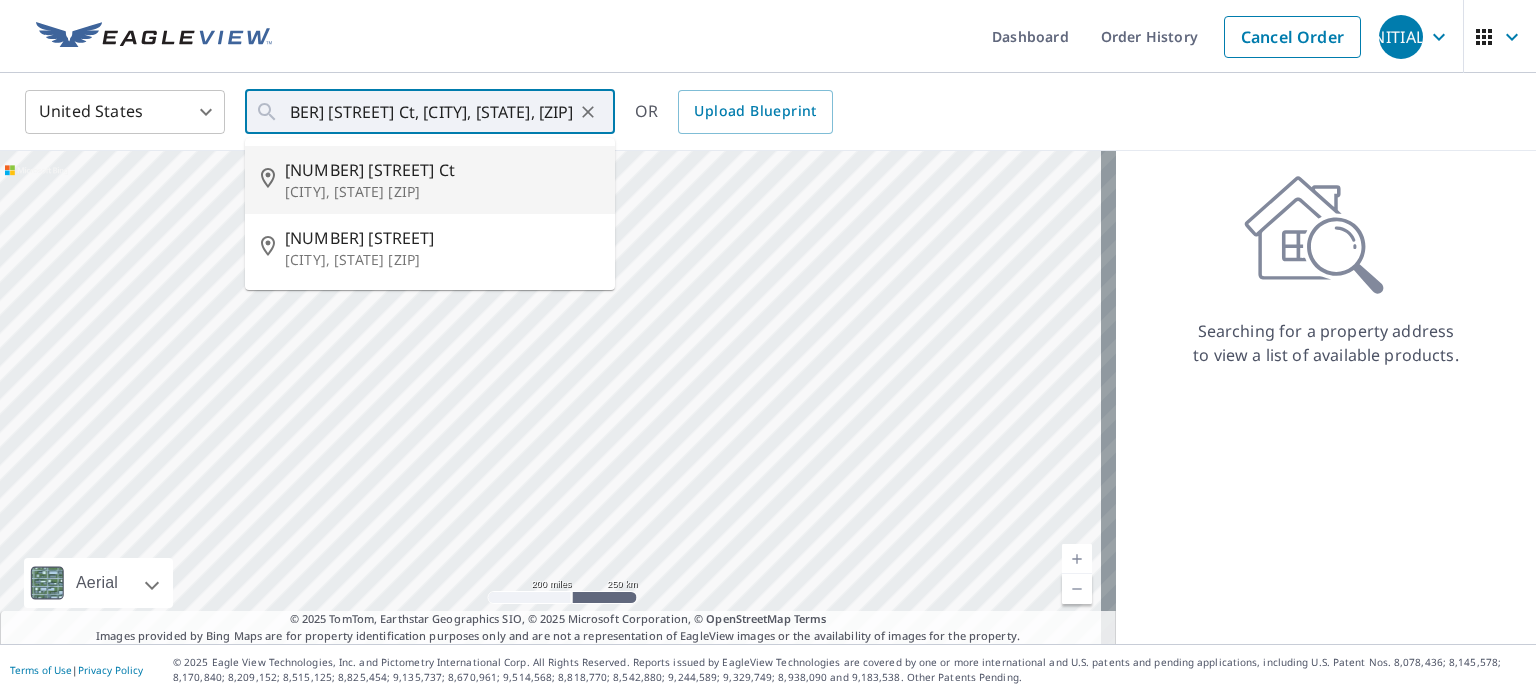 type on "[NUMBER] [STREET] Ct [CITY], [STATE] [ZIP]" 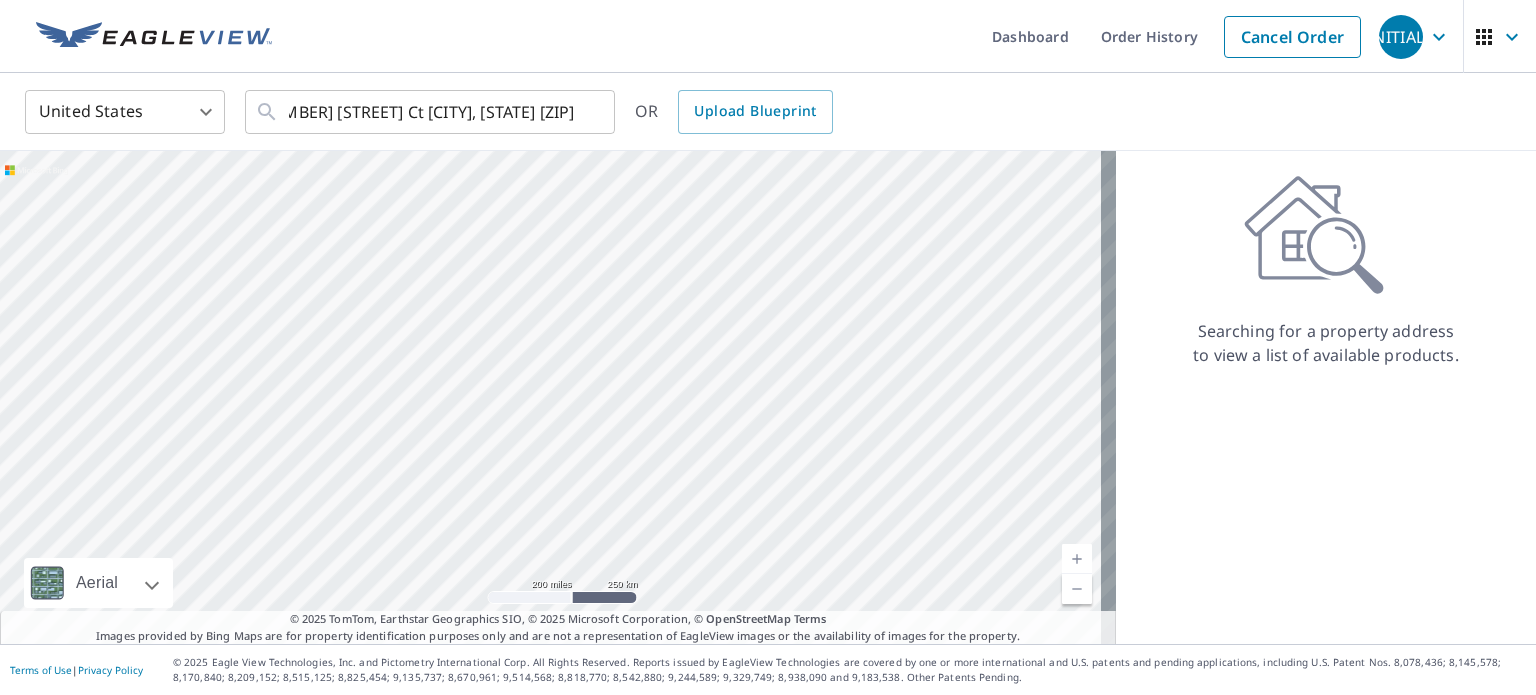 scroll, scrollTop: 0, scrollLeft: 0, axis: both 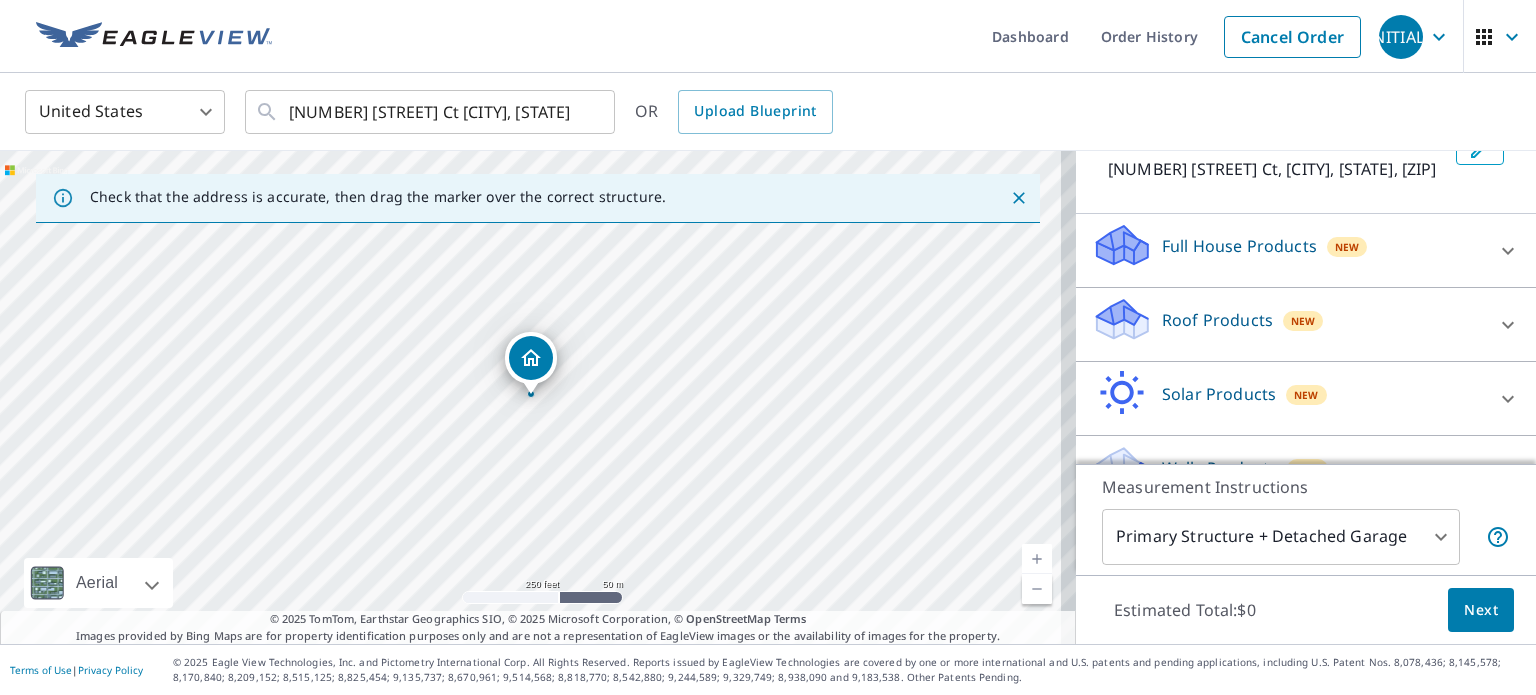 click on "Roof Products New" at bounding box center [1288, 324] 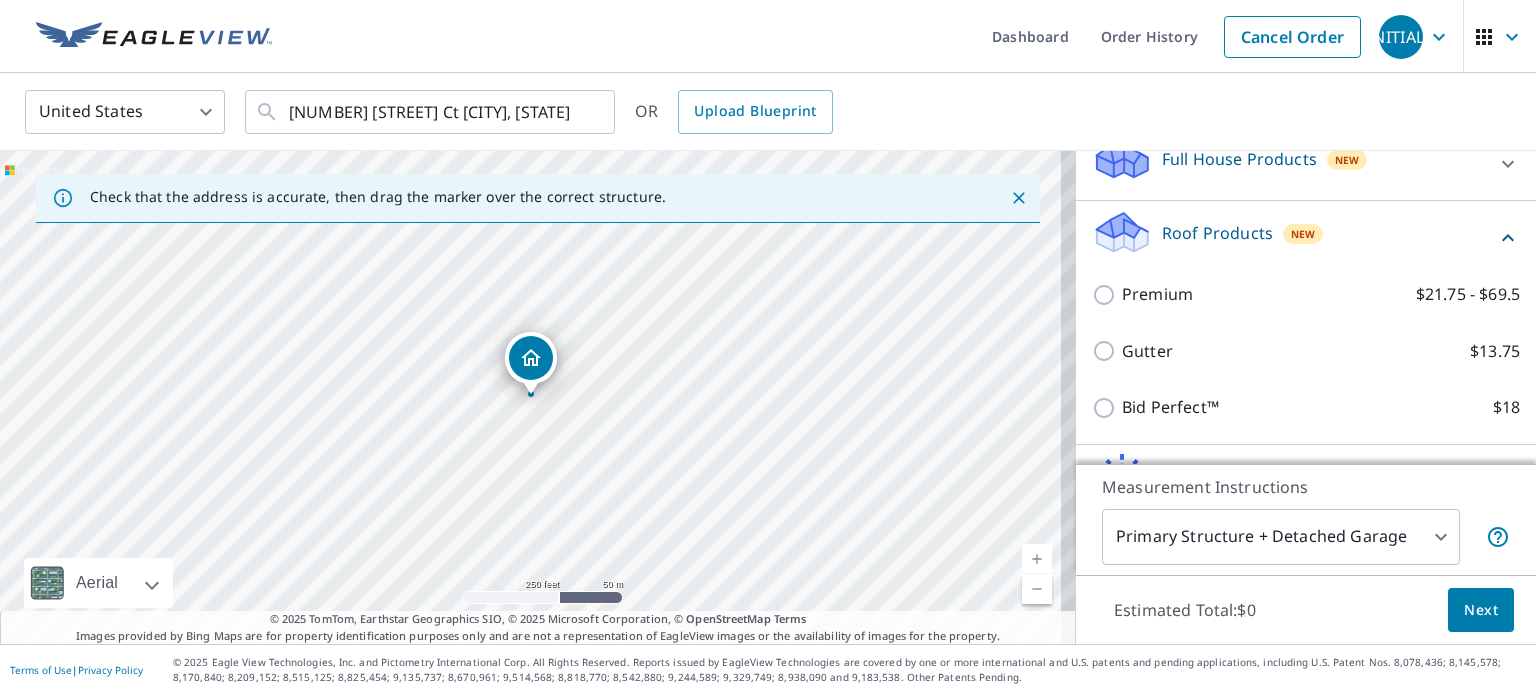 scroll, scrollTop: 235, scrollLeft: 0, axis: vertical 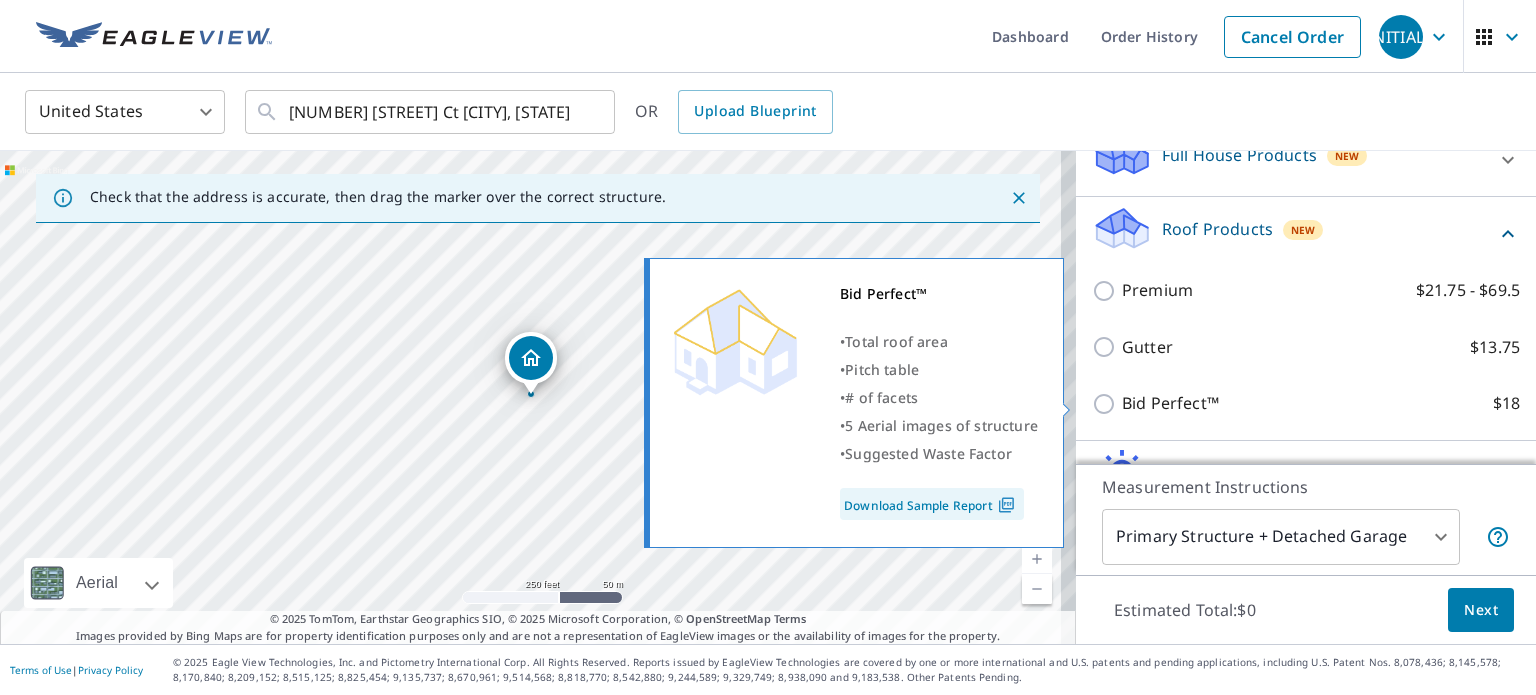 click on "Bid Perfect™" at bounding box center (1170, 403) 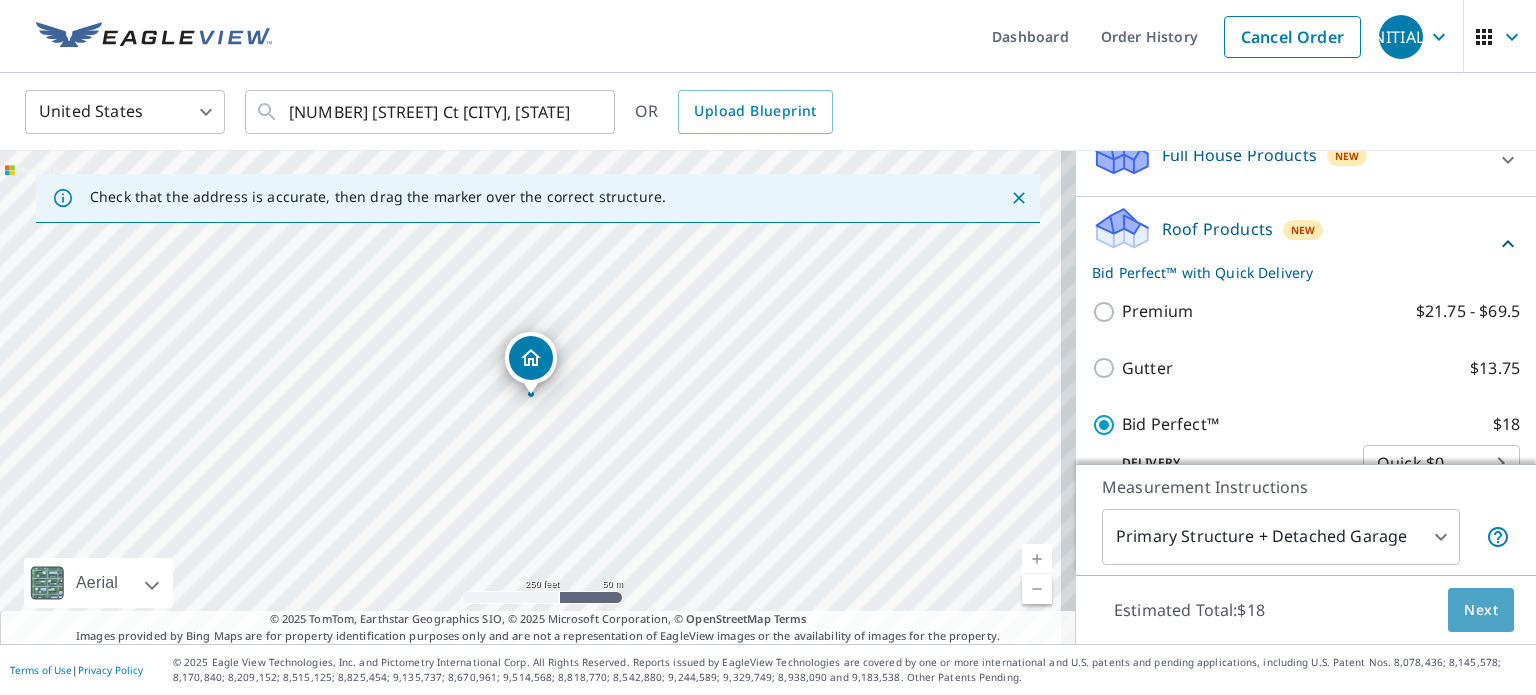 click on "Next" at bounding box center (1481, 610) 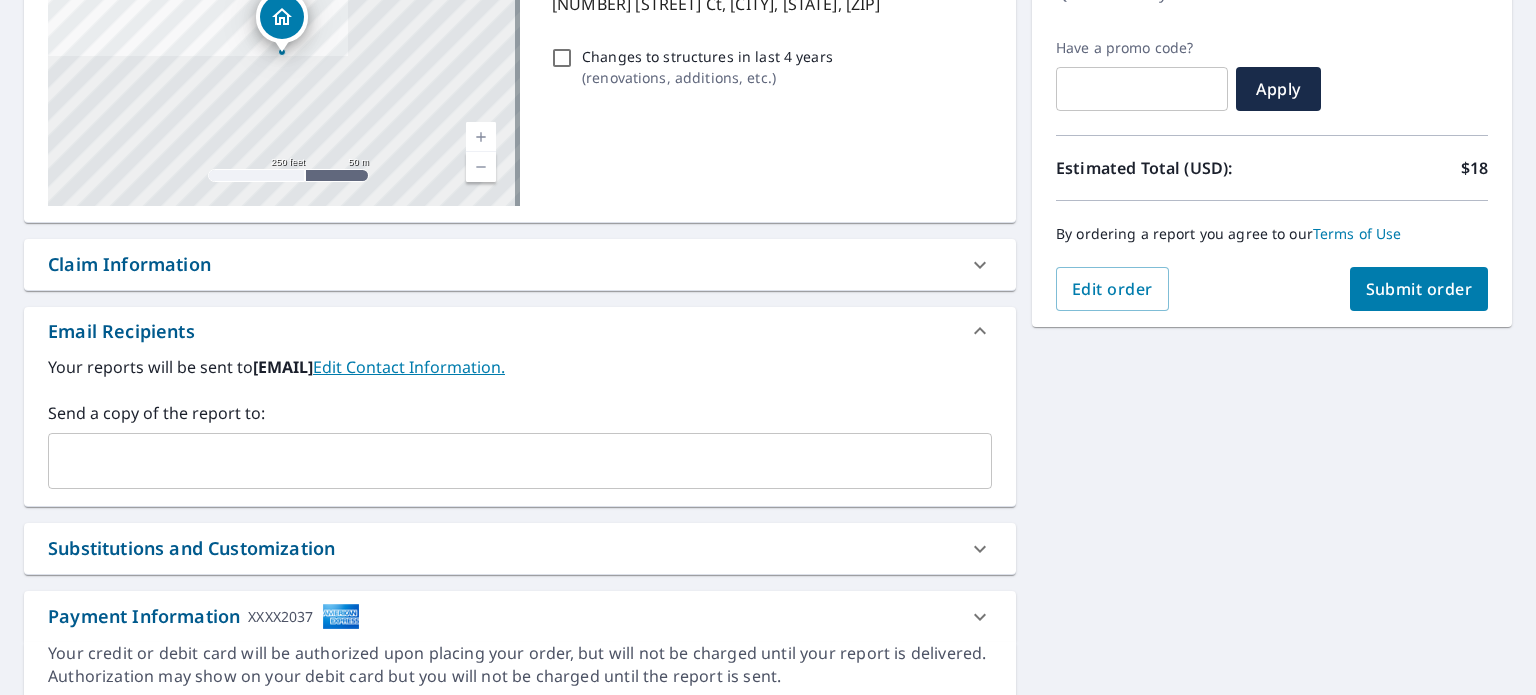 scroll, scrollTop: 318, scrollLeft: 0, axis: vertical 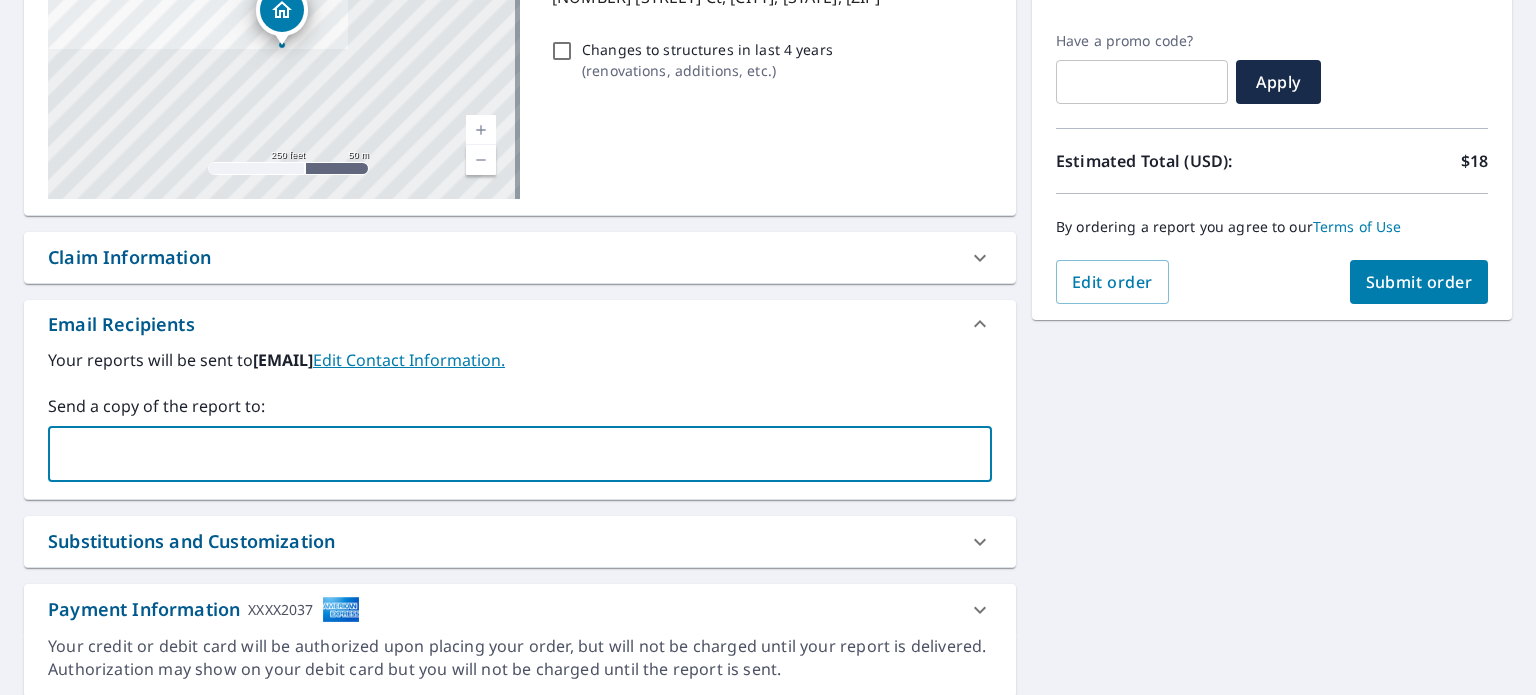 click at bounding box center [505, 454] 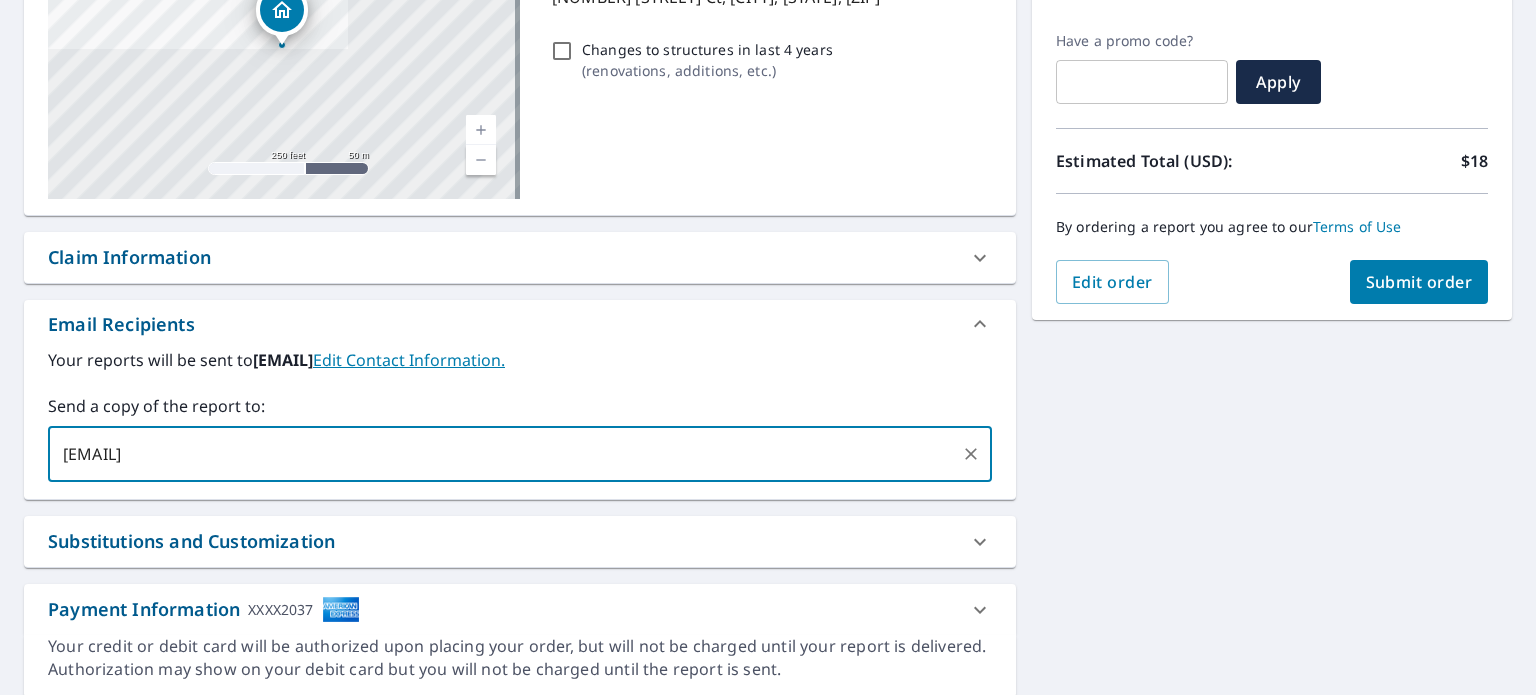 type 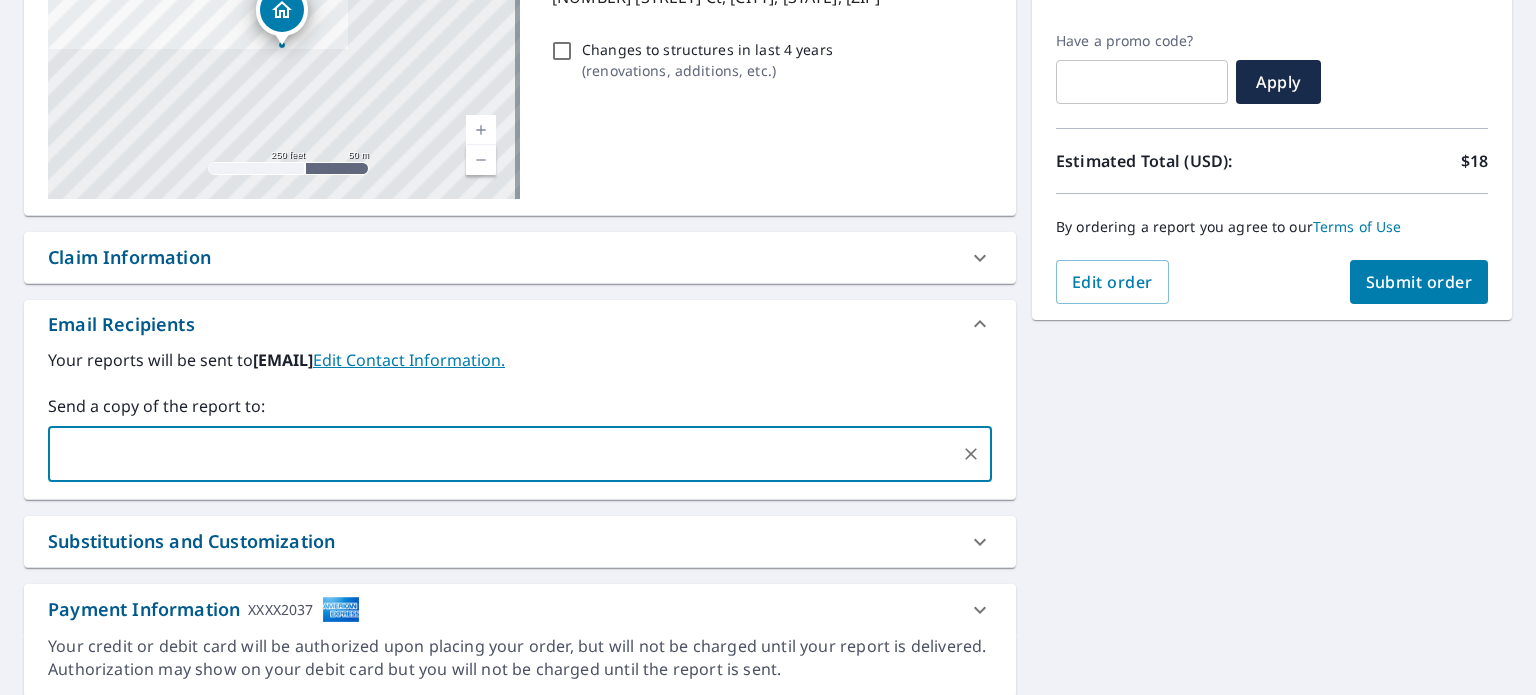 click on "Submit order" at bounding box center [1419, 282] 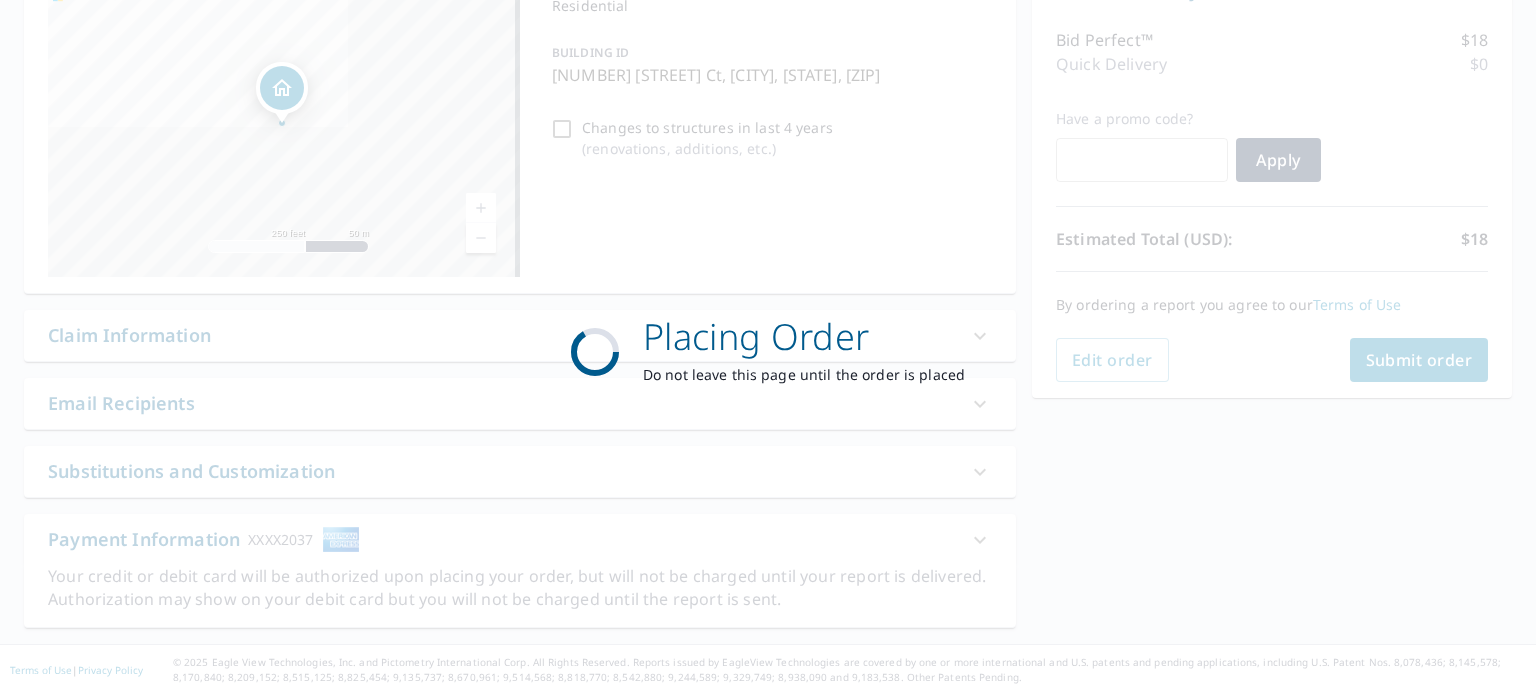 scroll, scrollTop: 238, scrollLeft: 0, axis: vertical 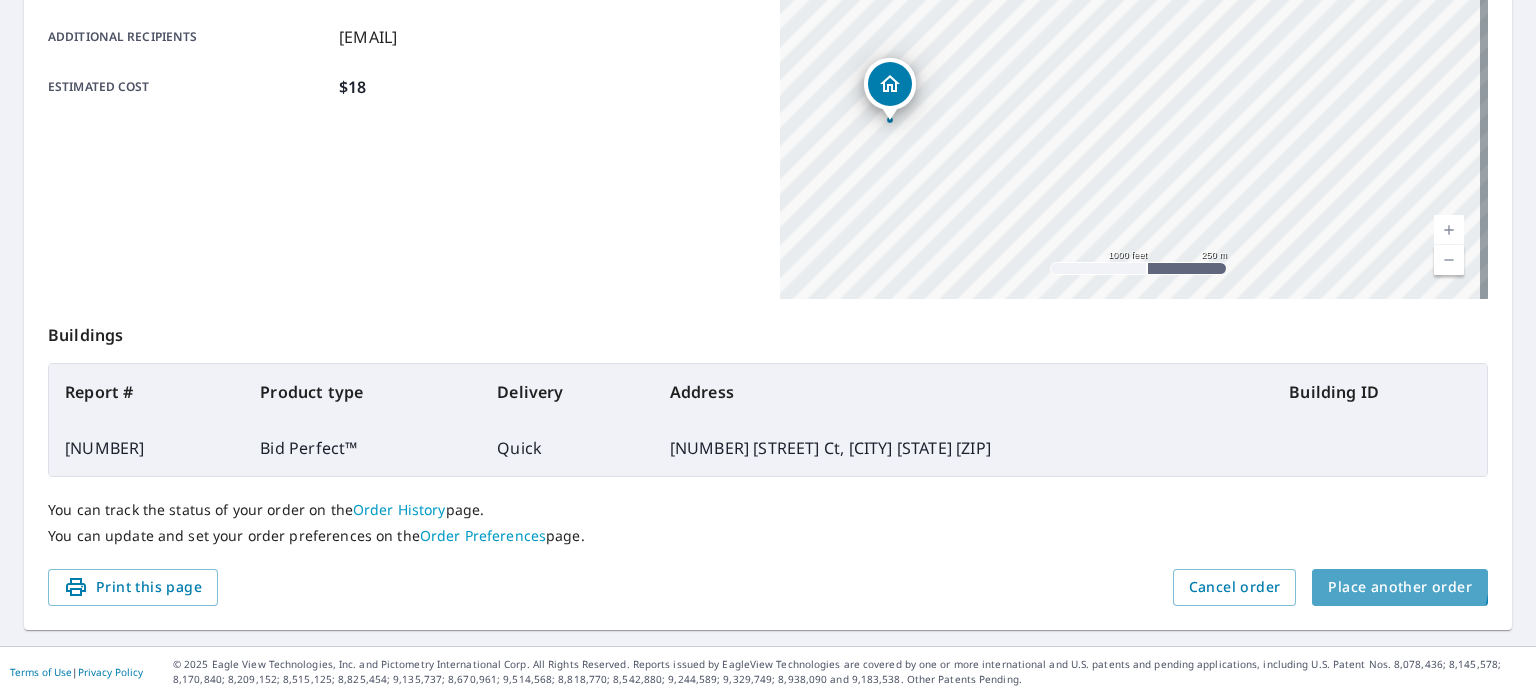 click on "Place another order" at bounding box center (1400, 587) 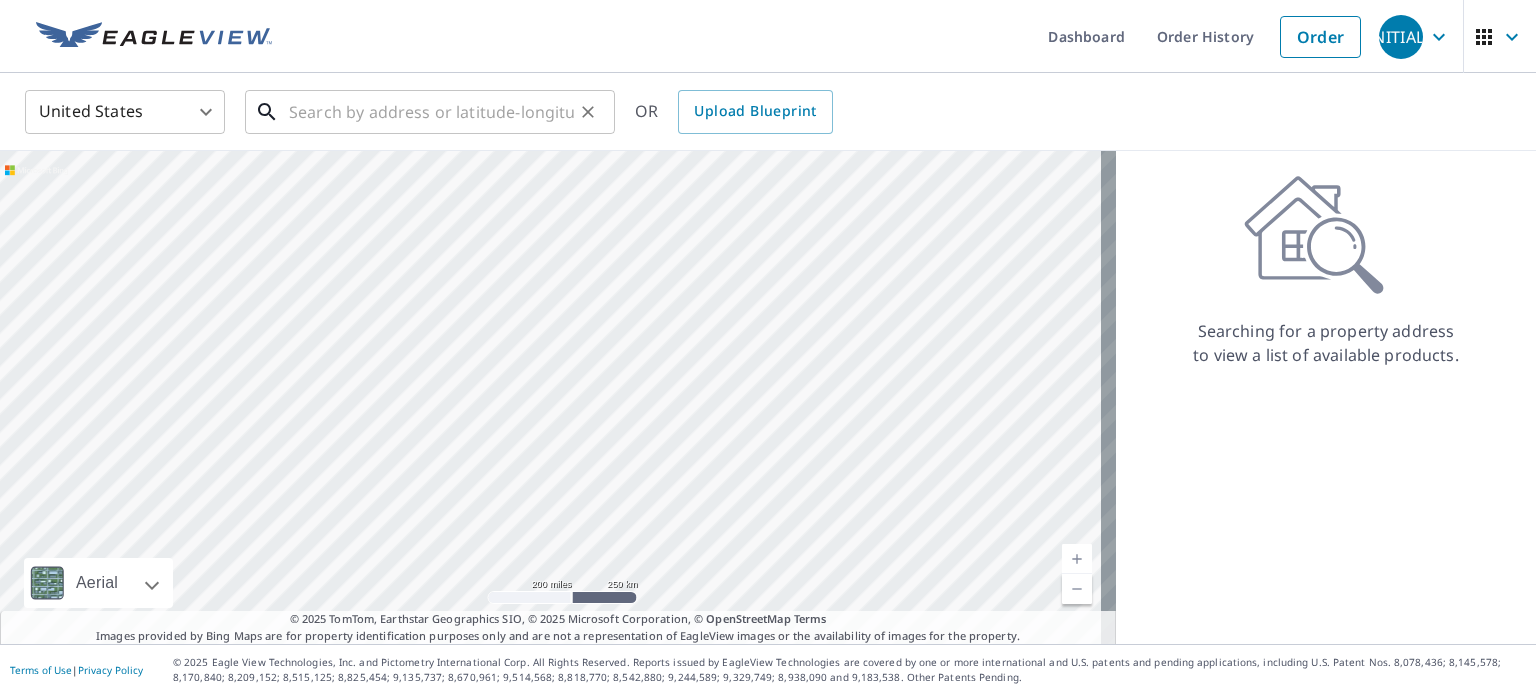 click at bounding box center [431, 112] 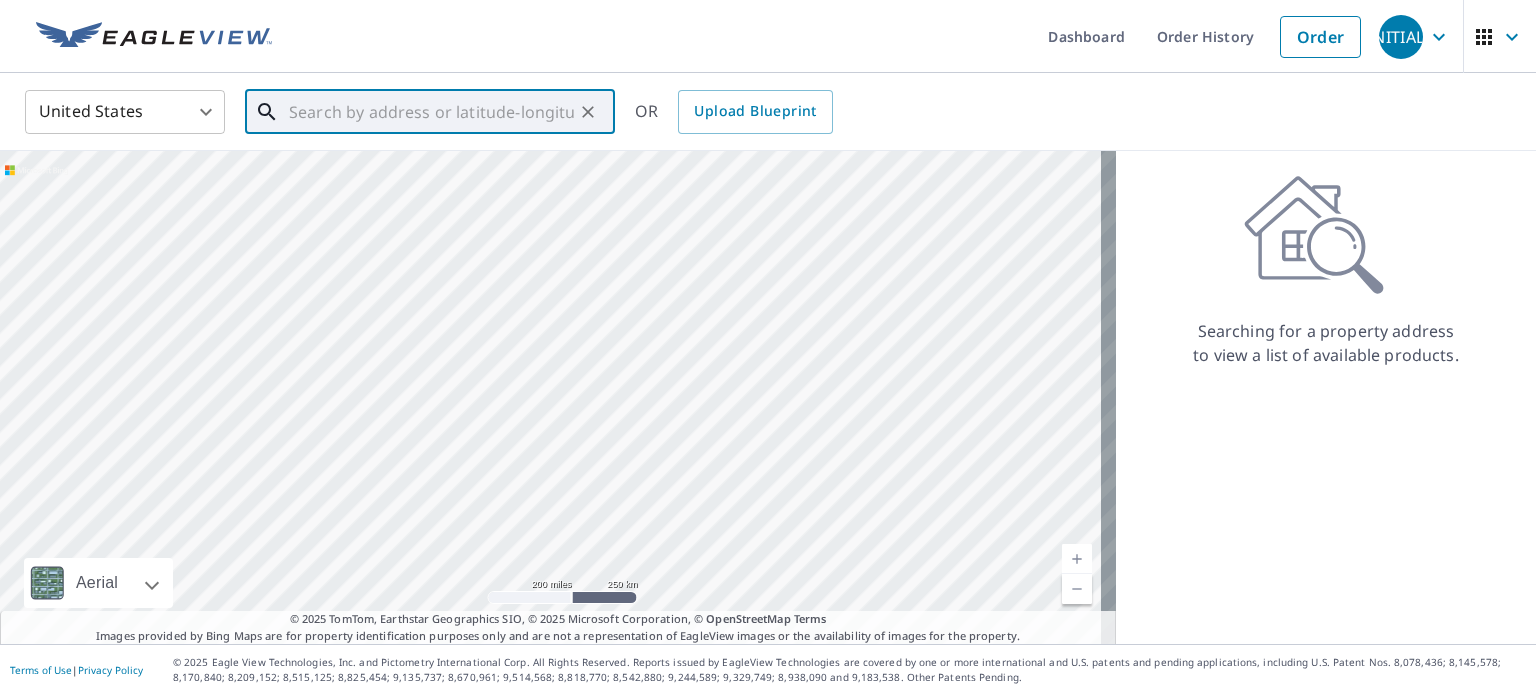 paste on "[NUMBER] [STREET], [CITY], [STATE], [NUMBER]" 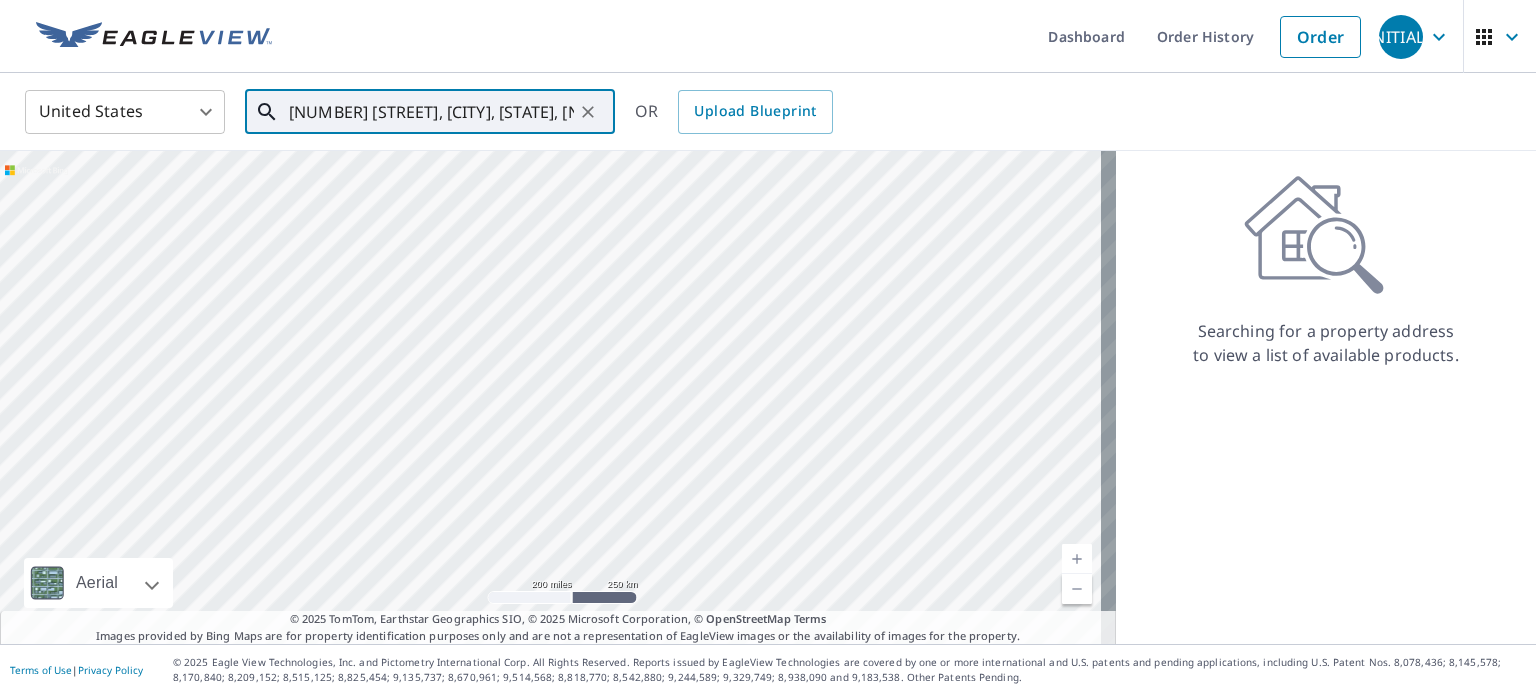 scroll, scrollTop: 0, scrollLeft: 123, axis: horizontal 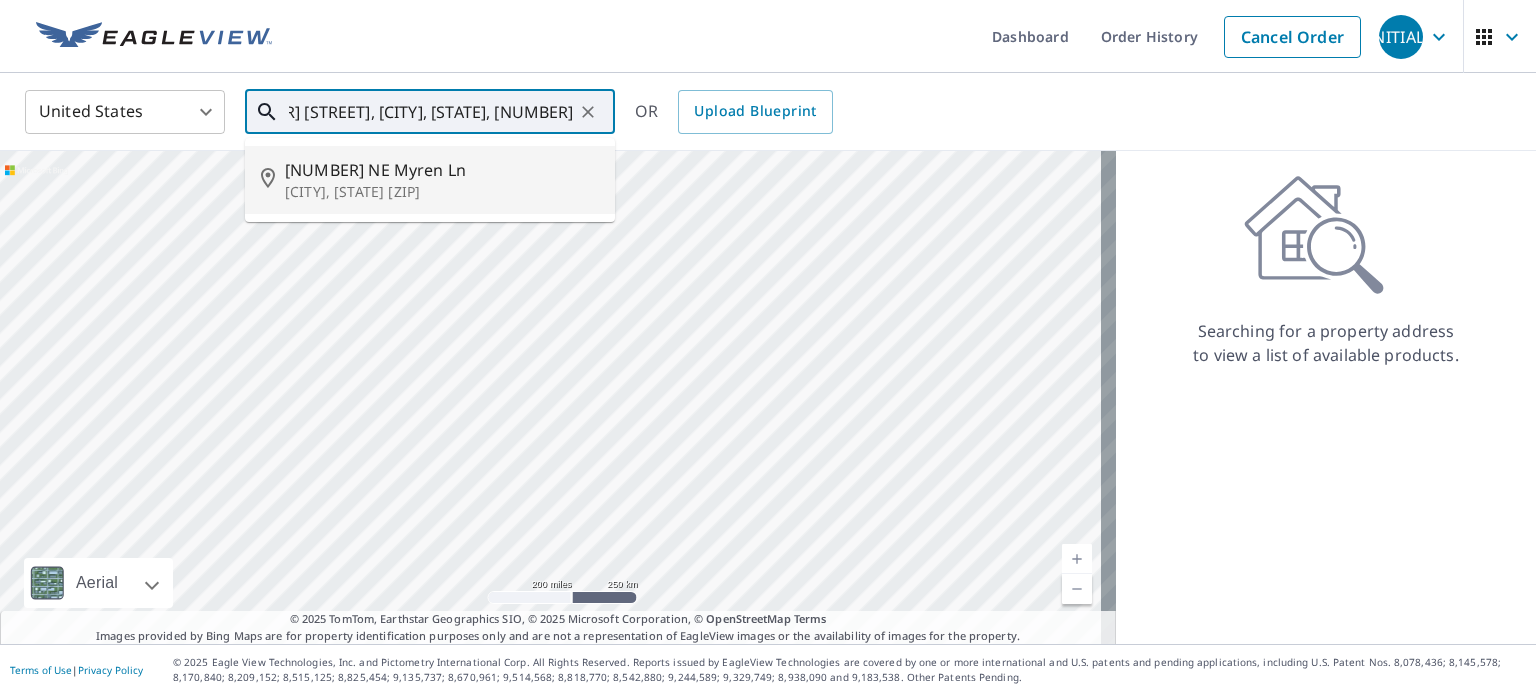 click on "[NUMBER] NE Myren Ln [CITY], [STATE] [ZIP]" at bounding box center (430, 180) 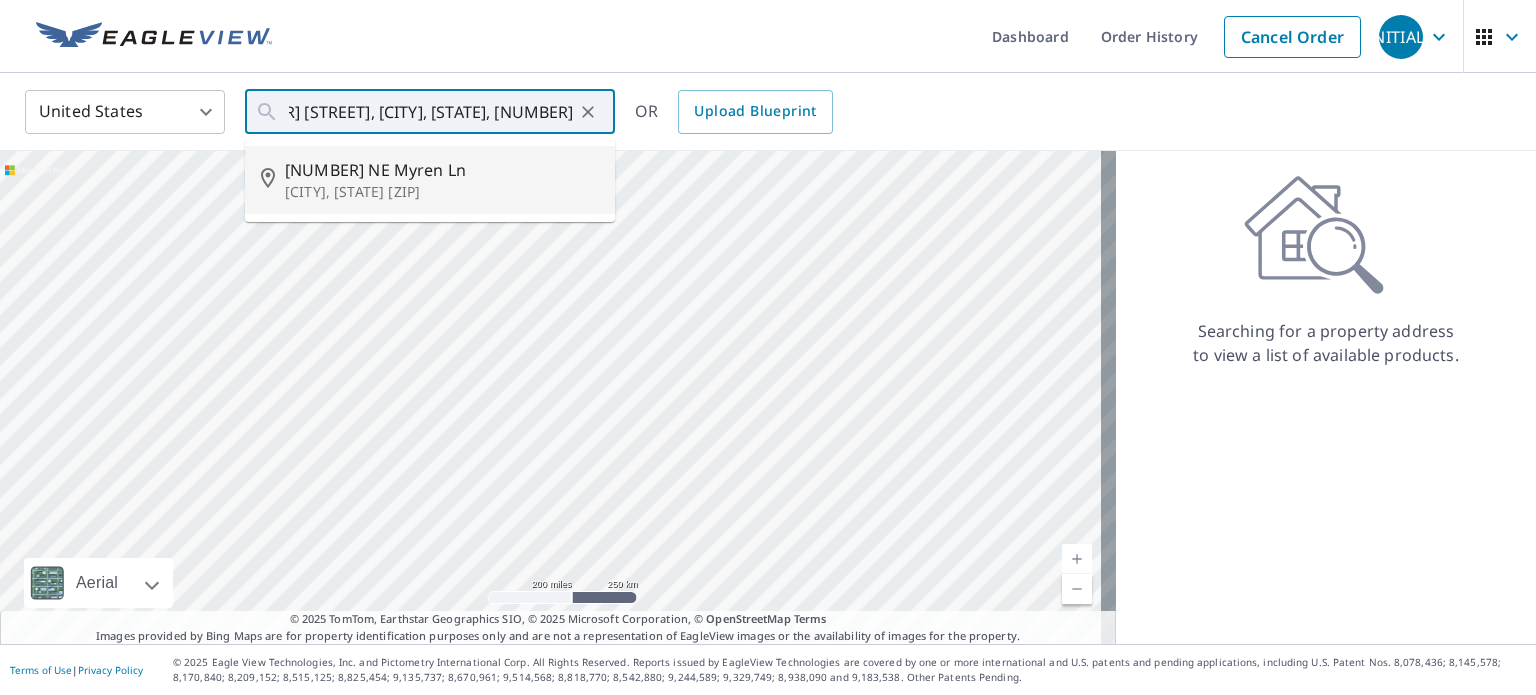type on "[NUMBER] NE Myren Ln [CITY], [STATE] [ZIP]" 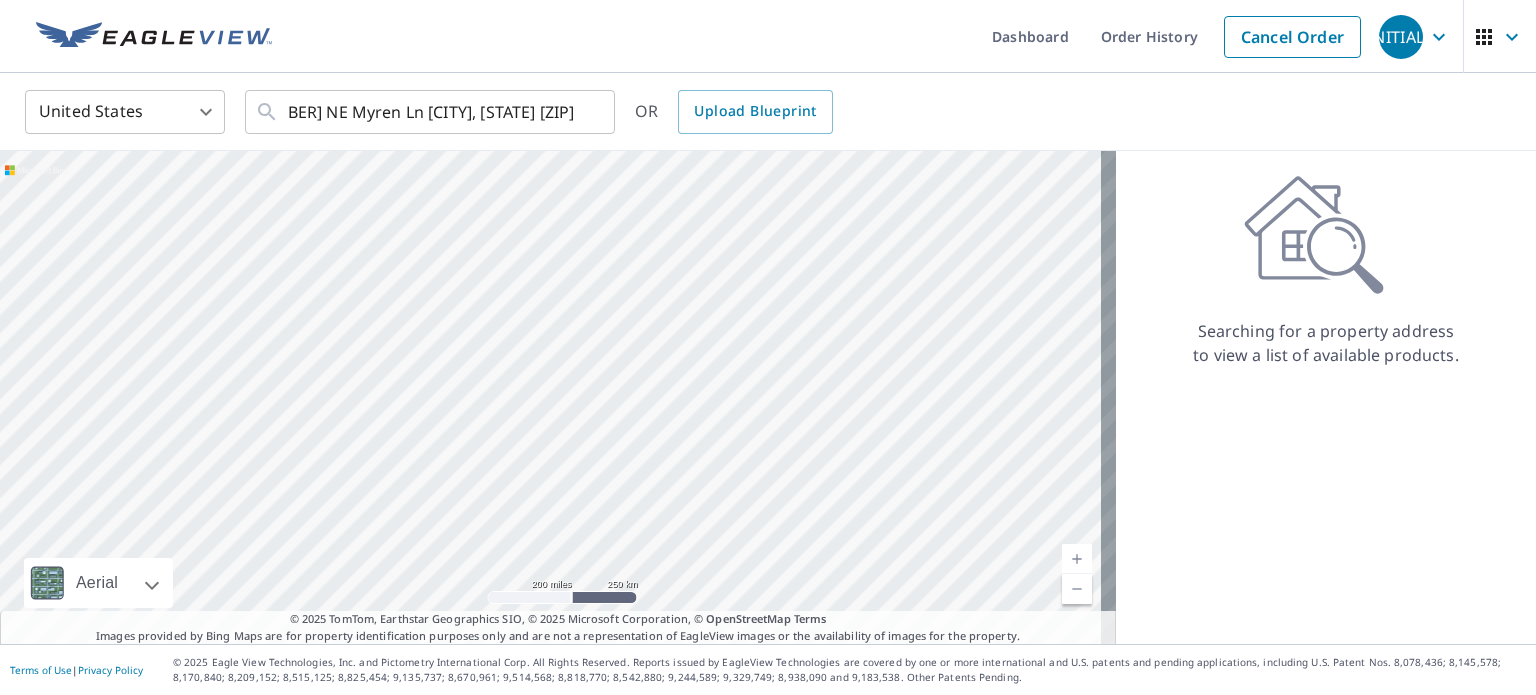 scroll, scrollTop: 0, scrollLeft: 0, axis: both 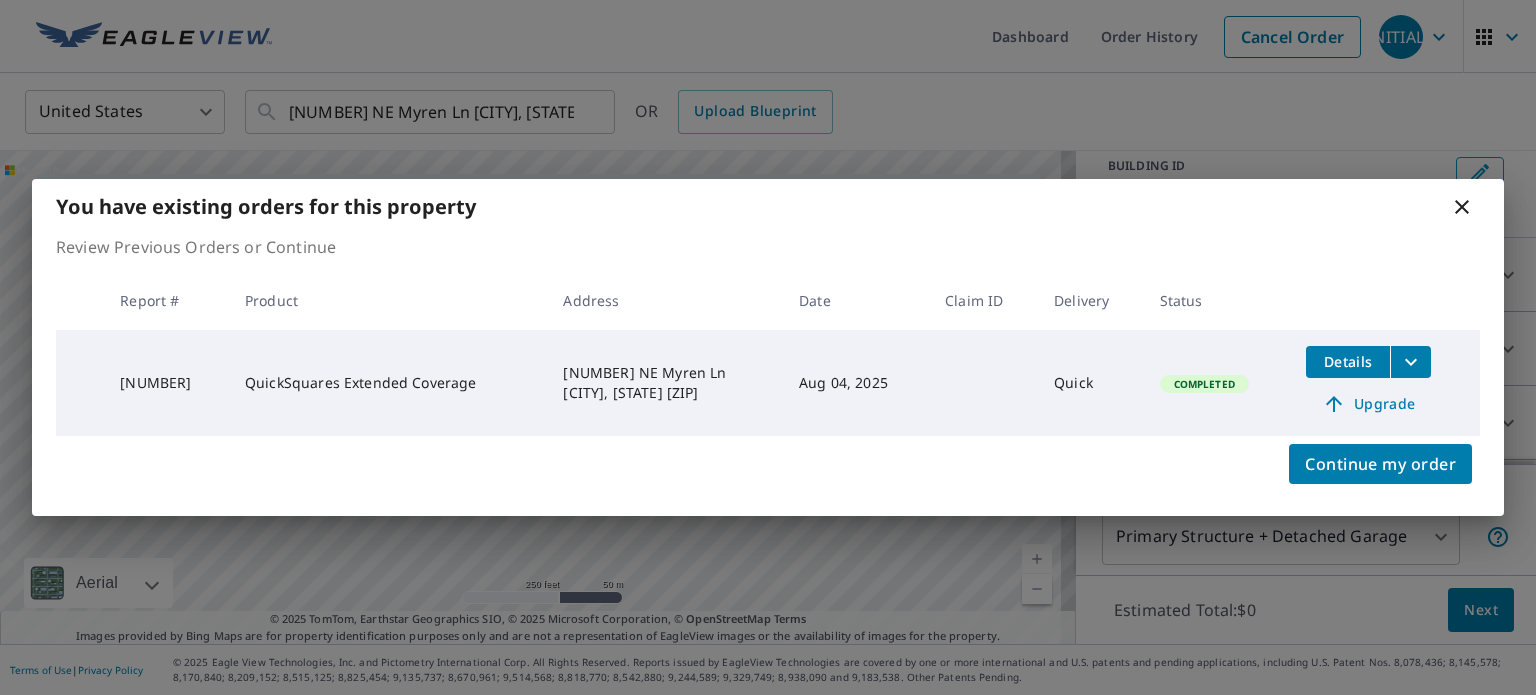 click 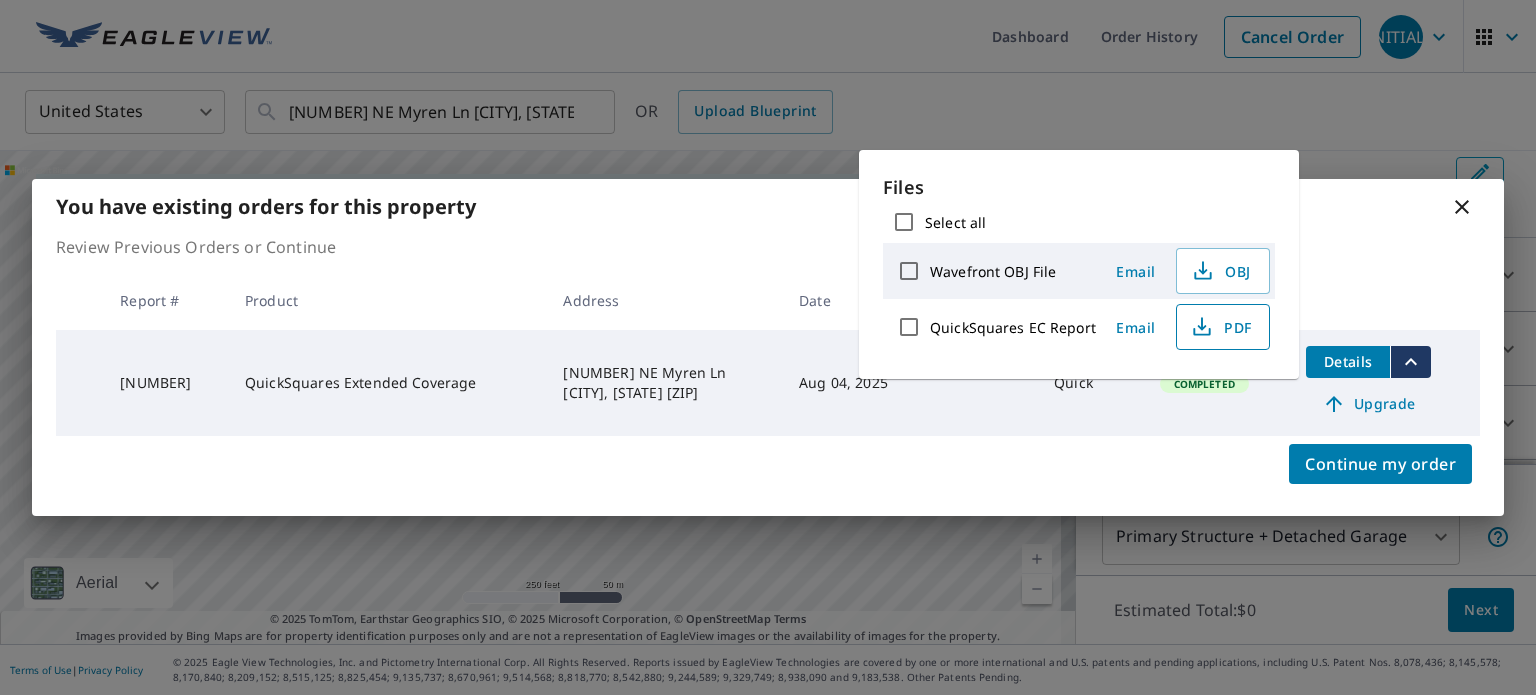 click on "PDF" at bounding box center (1221, 327) 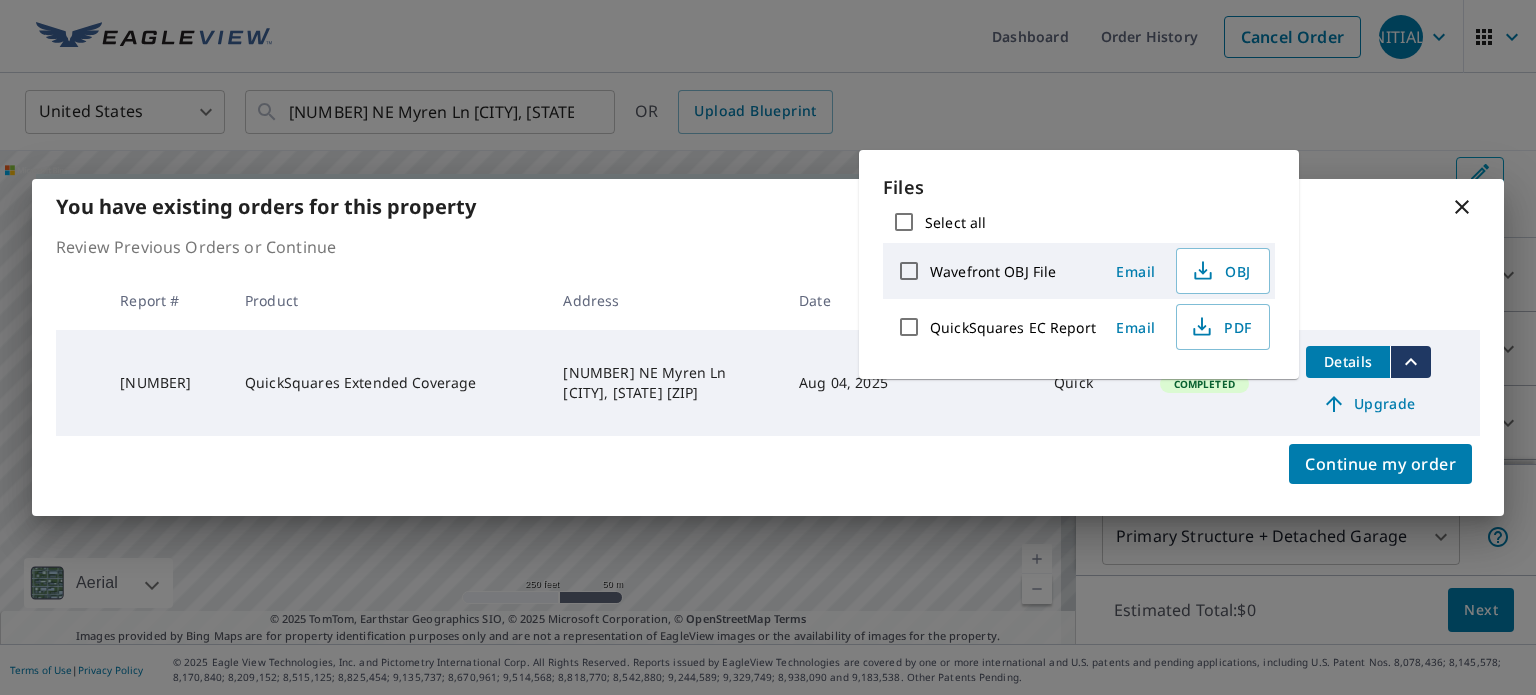 click 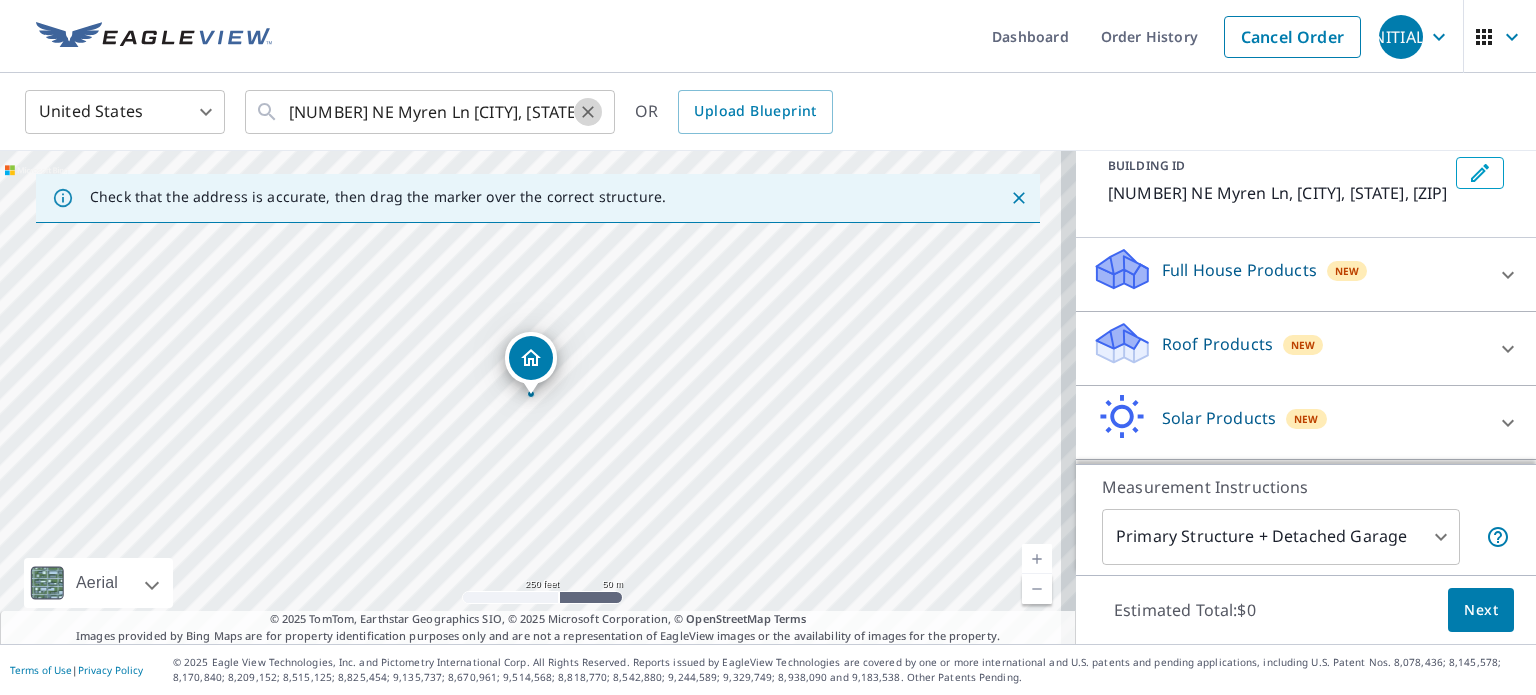 click 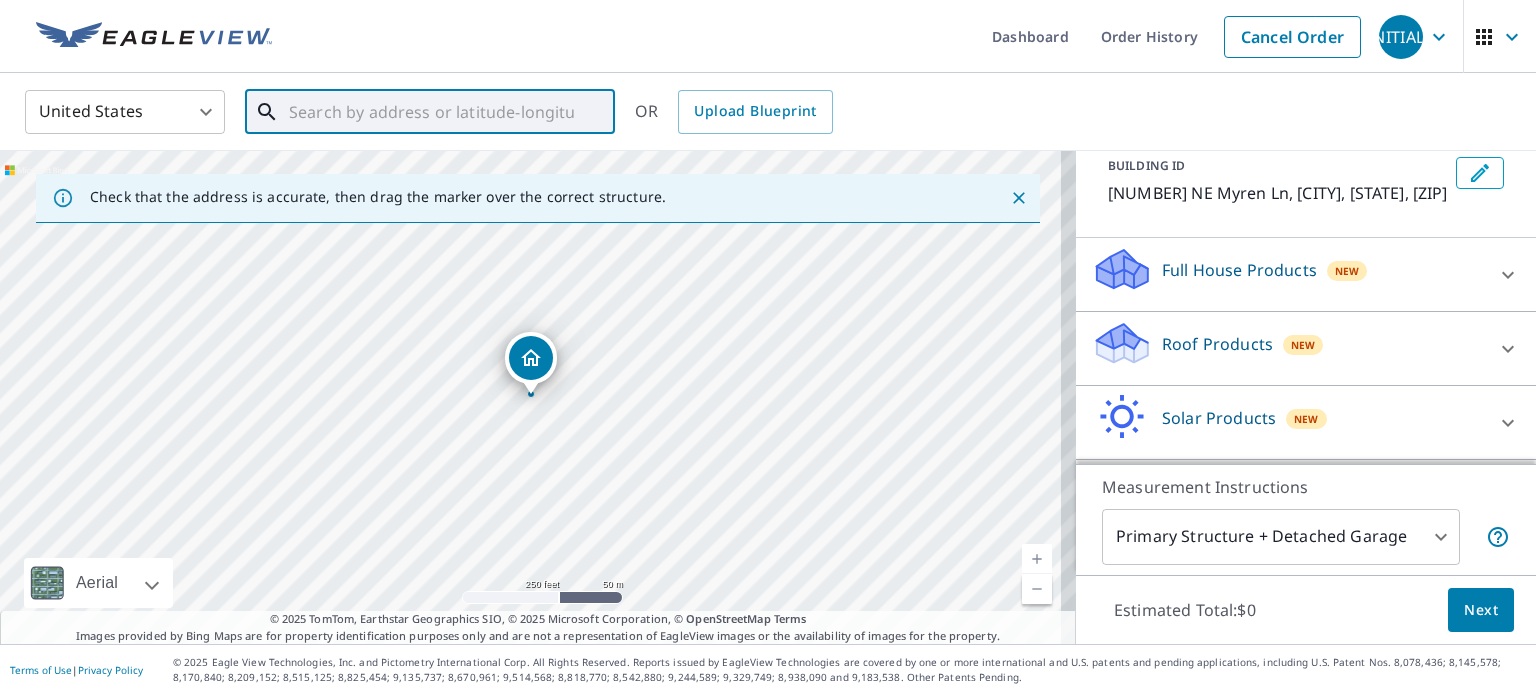 paste on "[NUMBER] [STREET], [CITY], [STATE], [NUMBER]" 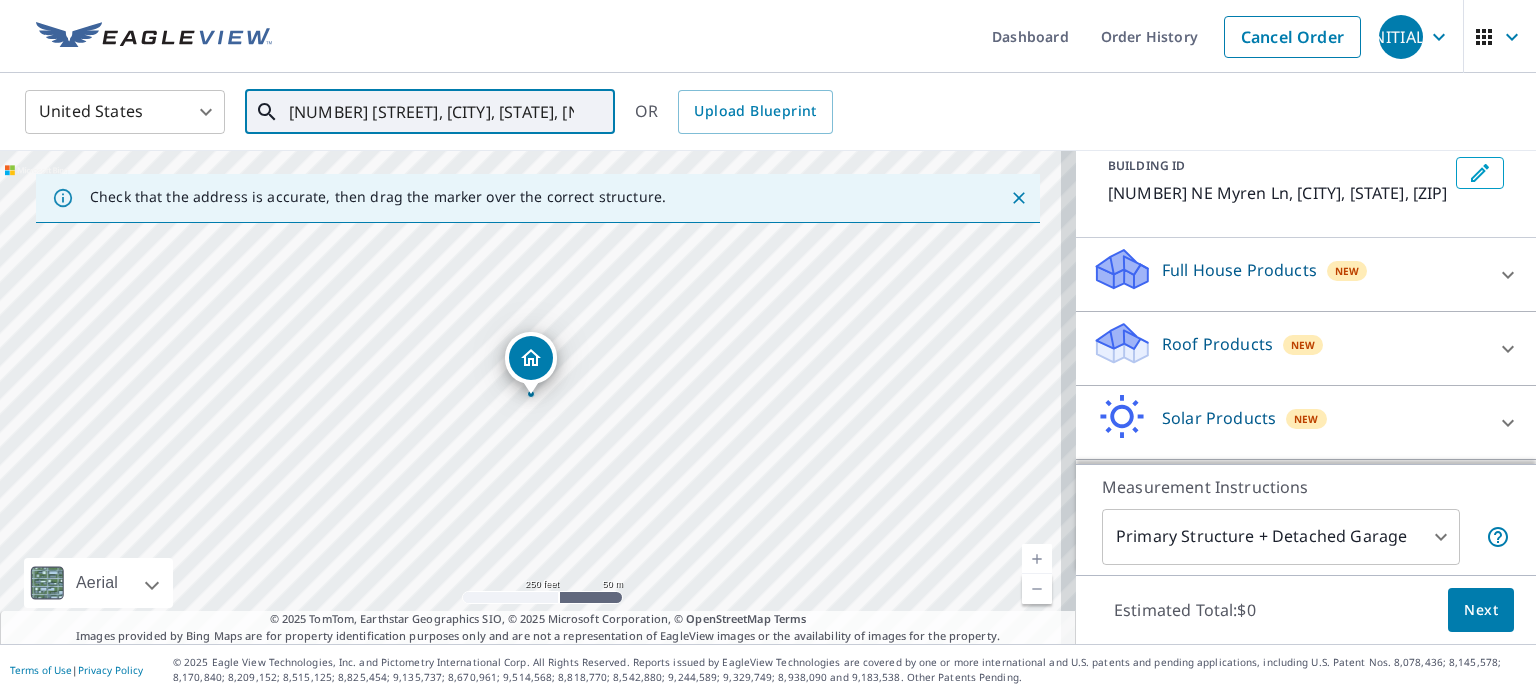scroll, scrollTop: 0, scrollLeft: 112, axis: horizontal 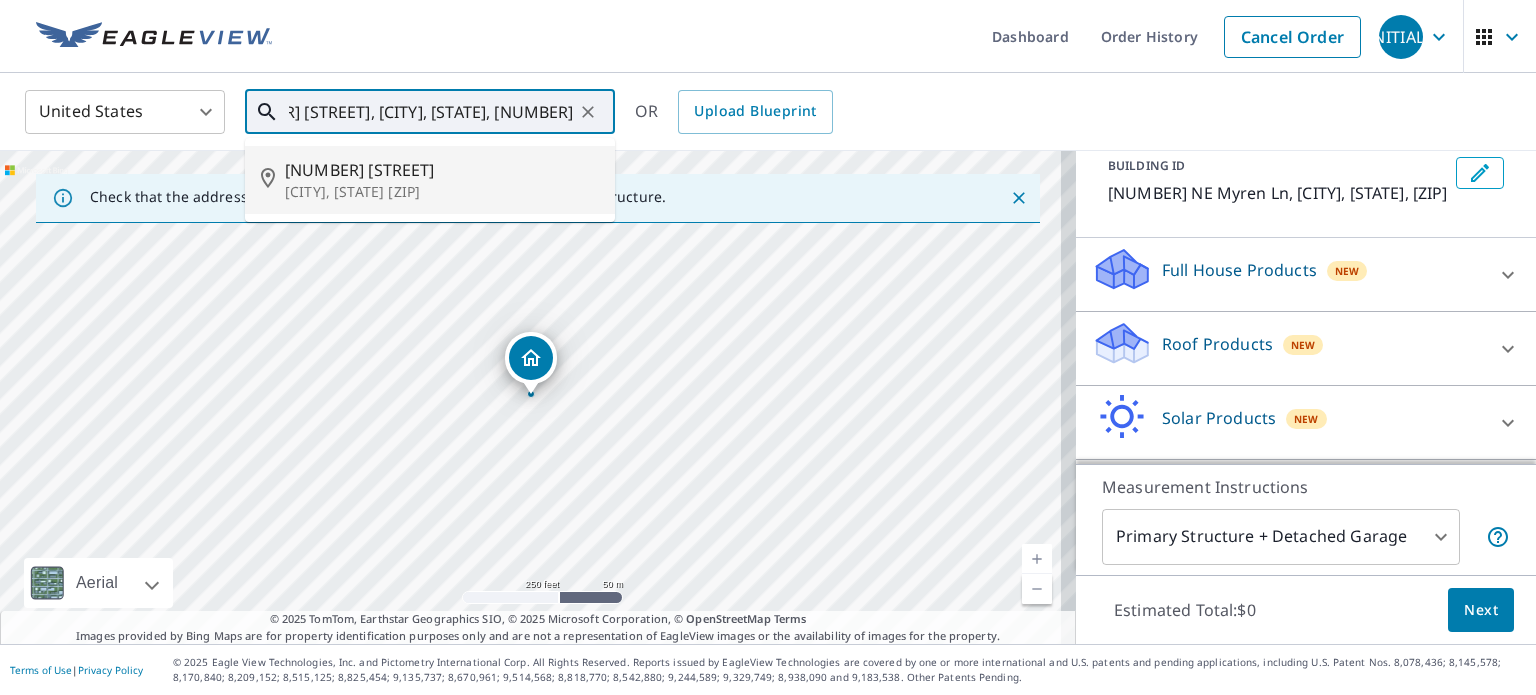 click on "[CITY], [STATE] [ZIP]" at bounding box center (442, 192) 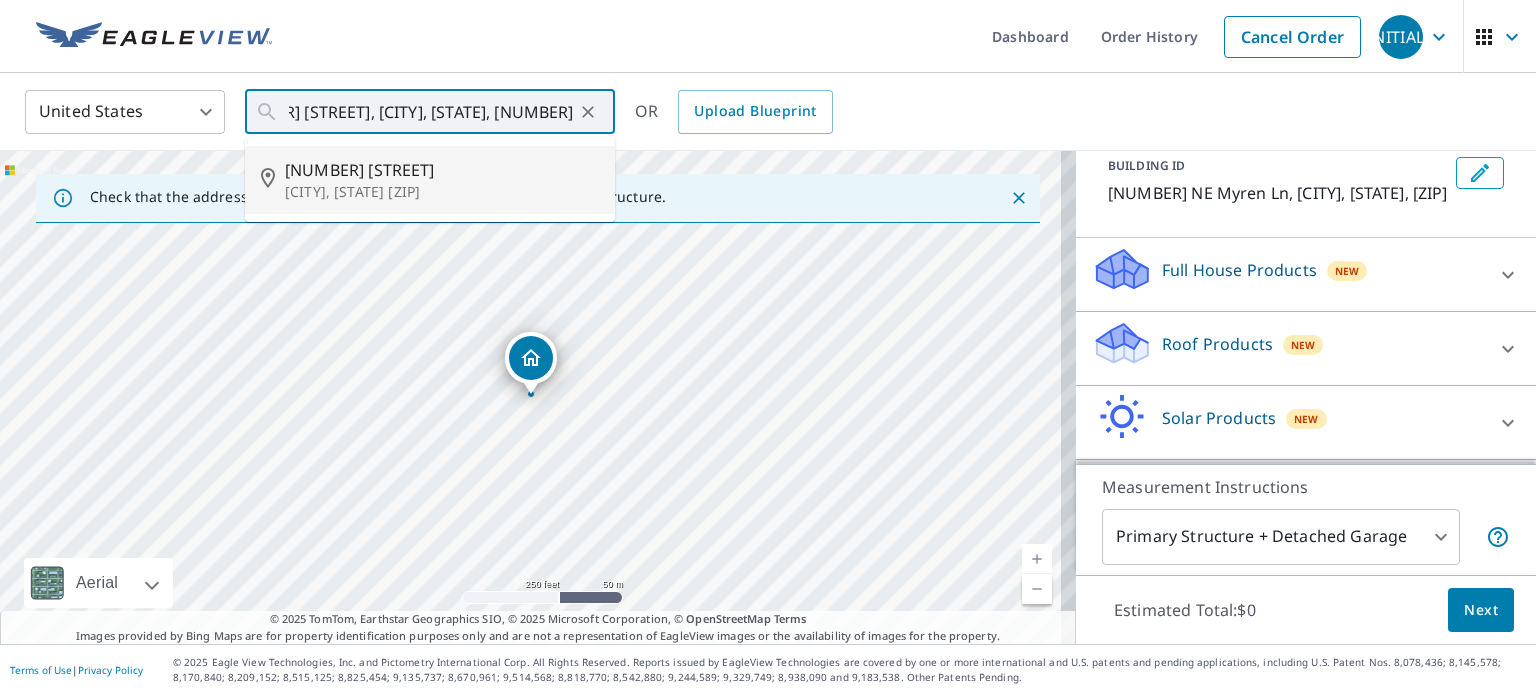 type on "[NUMBER] [STREET] [CITY], [STATE] [ZIP]" 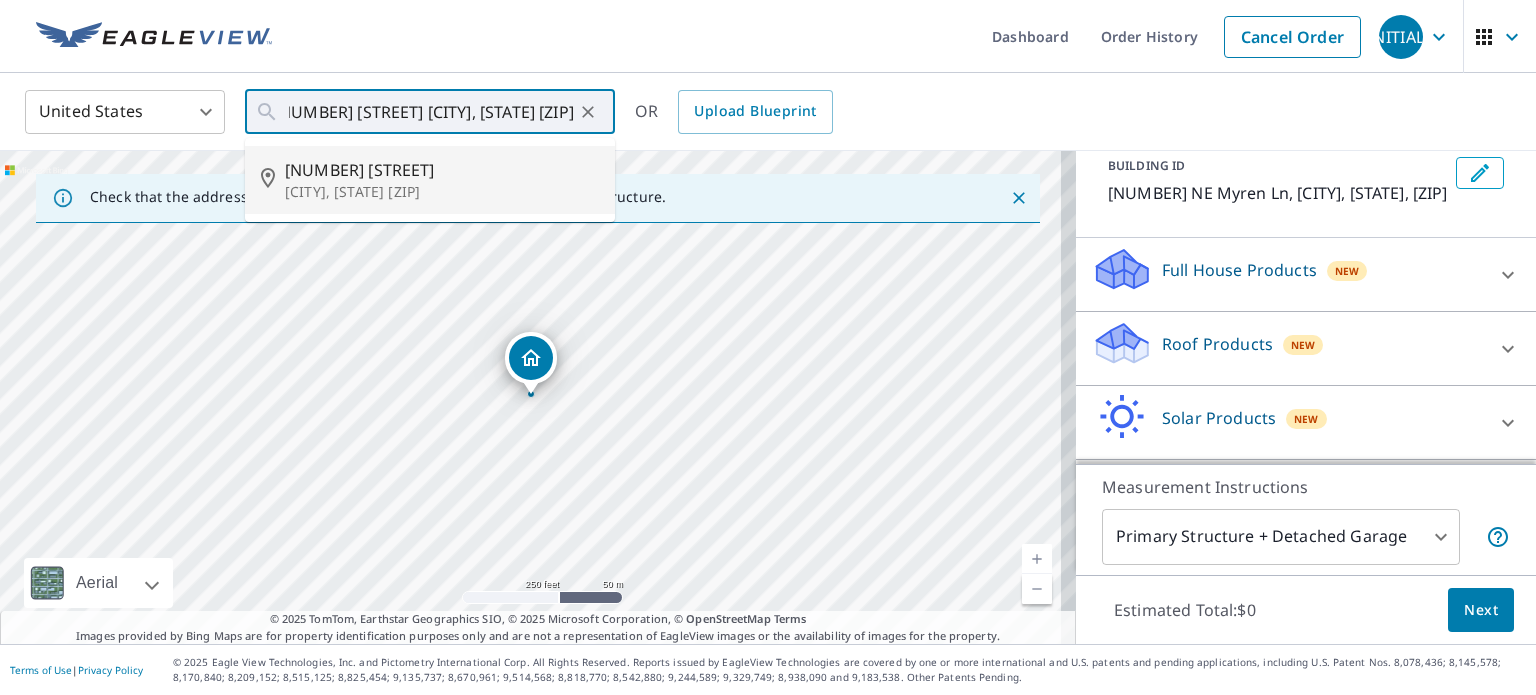 scroll, scrollTop: 0, scrollLeft: 0, axis: both 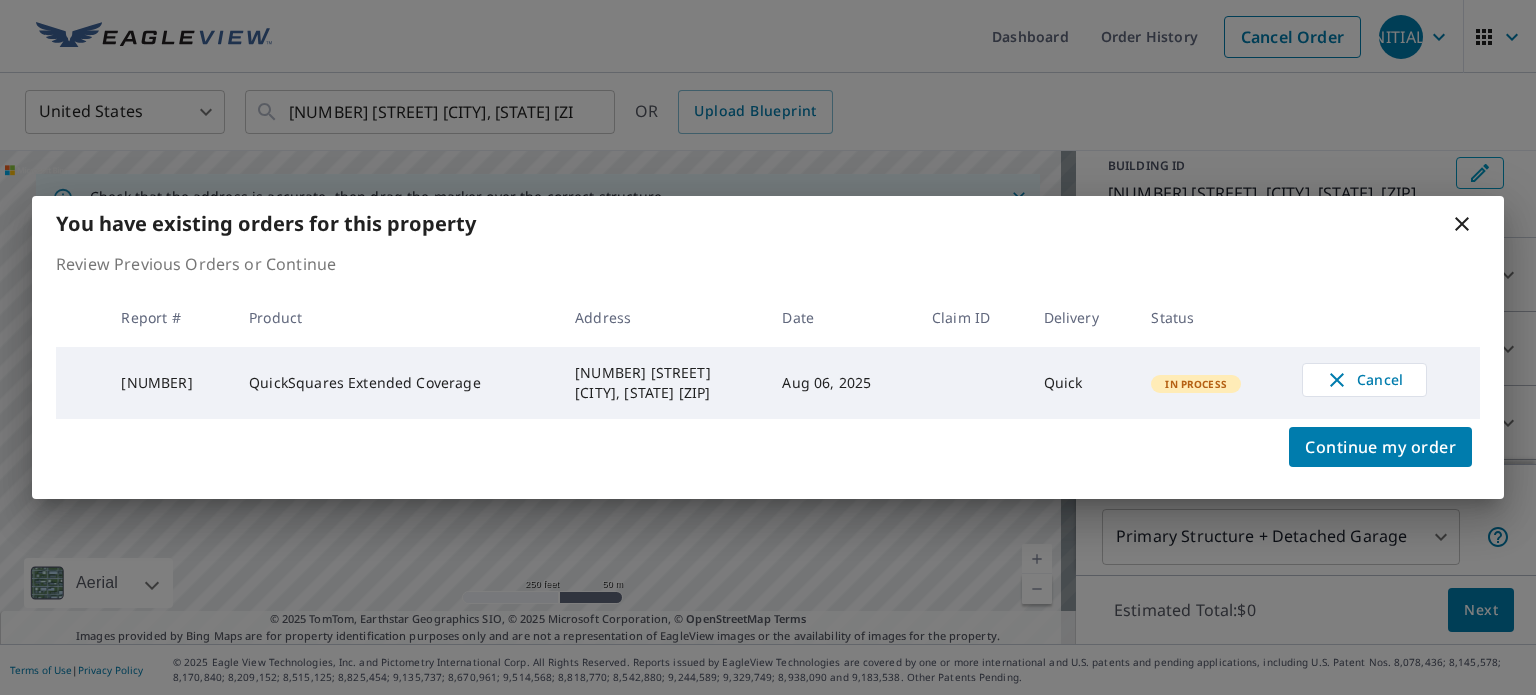 click 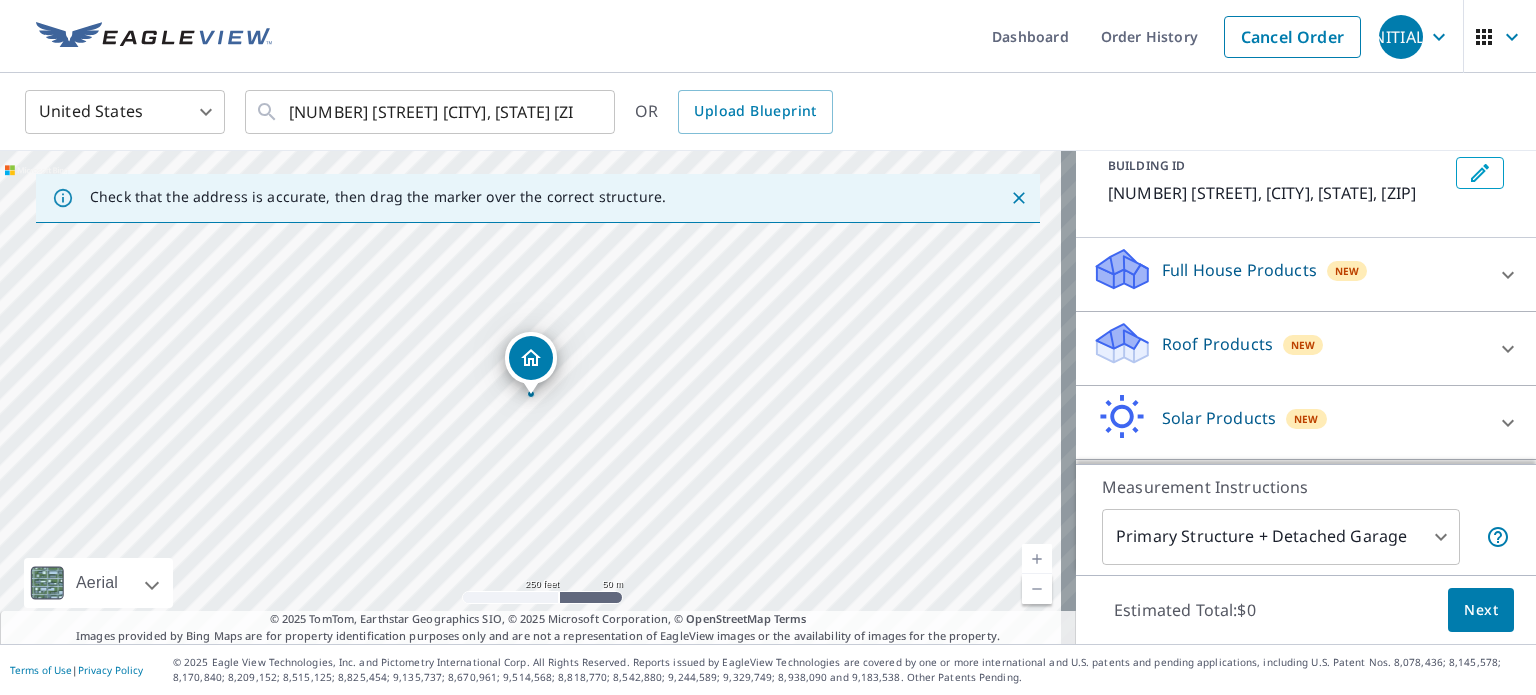 click on "Roof Products New" at bounding box center [1288, 348] 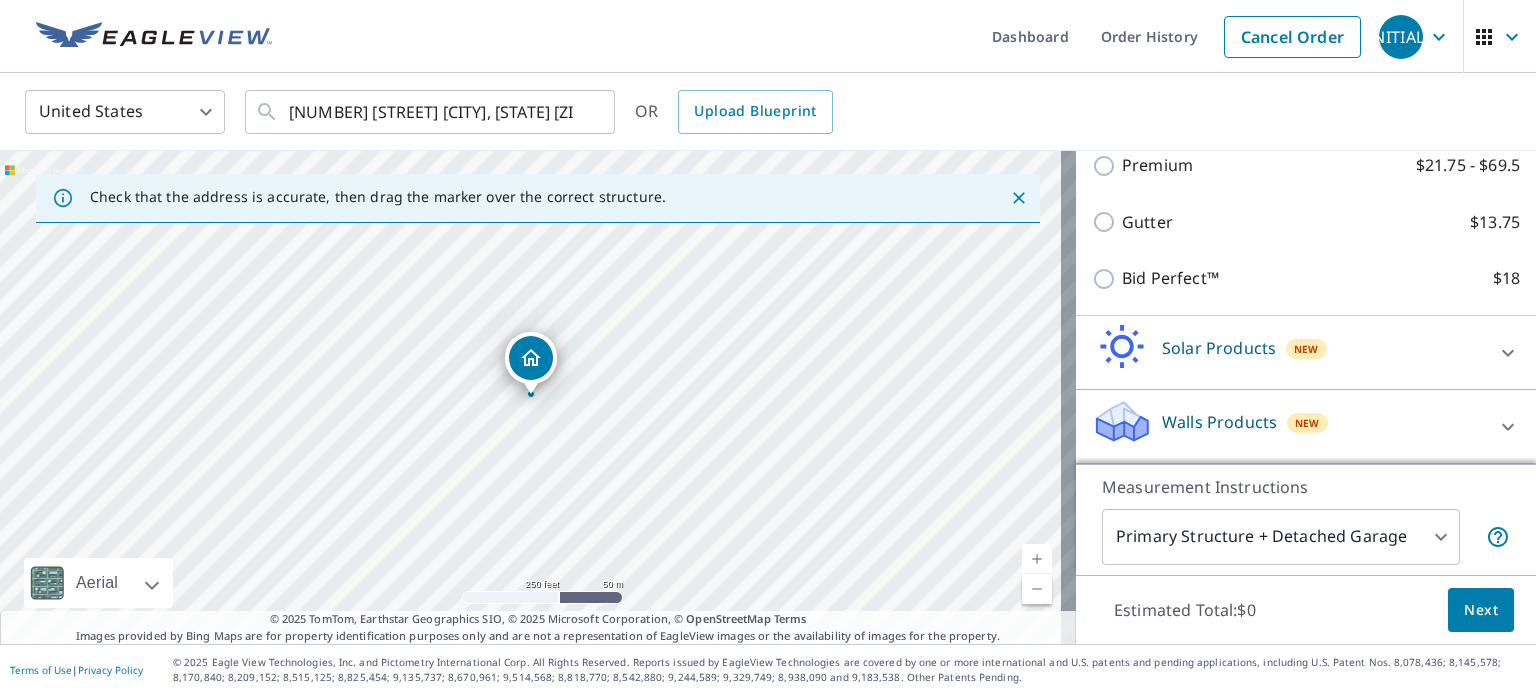 scroll, scrollTop: 364, scrollLeft: 0, axis: vertical 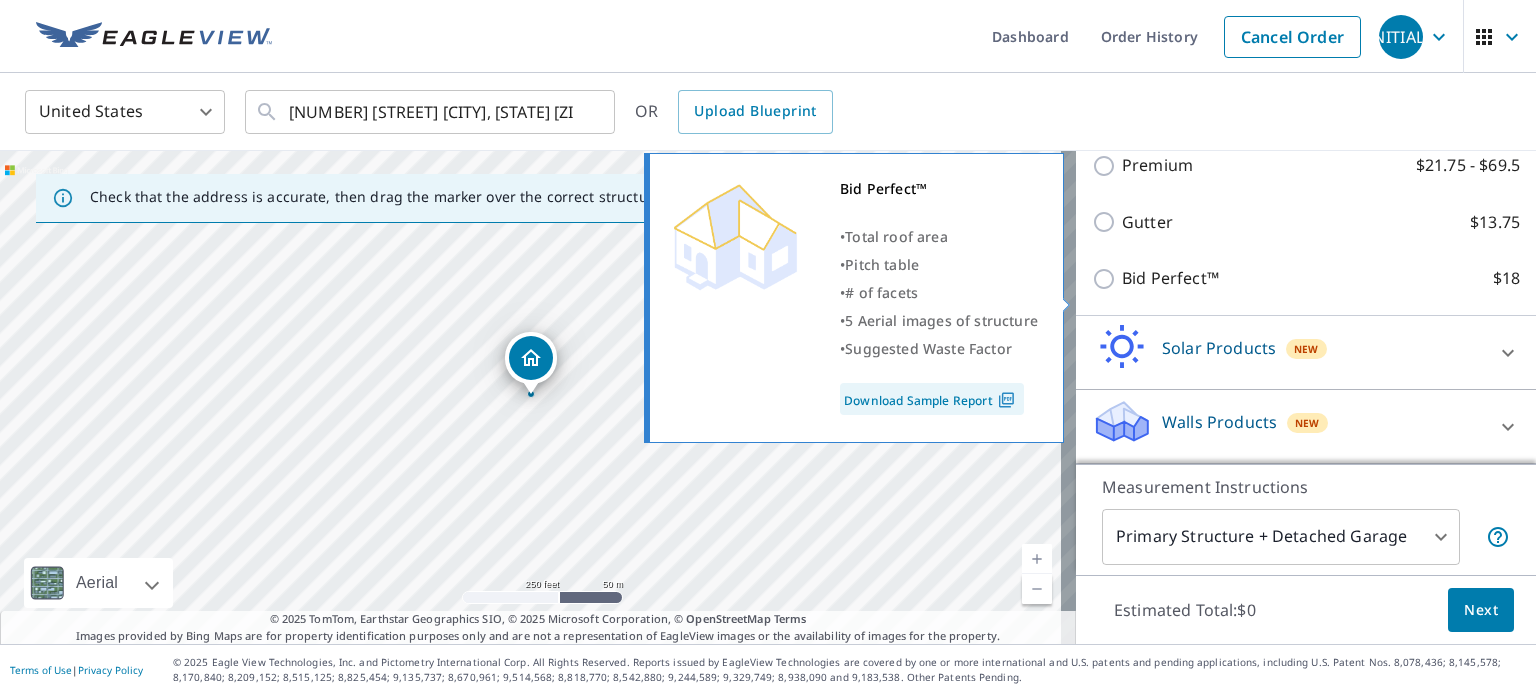 click on "Bid Perfect™" at bounding box center (1170, 278) 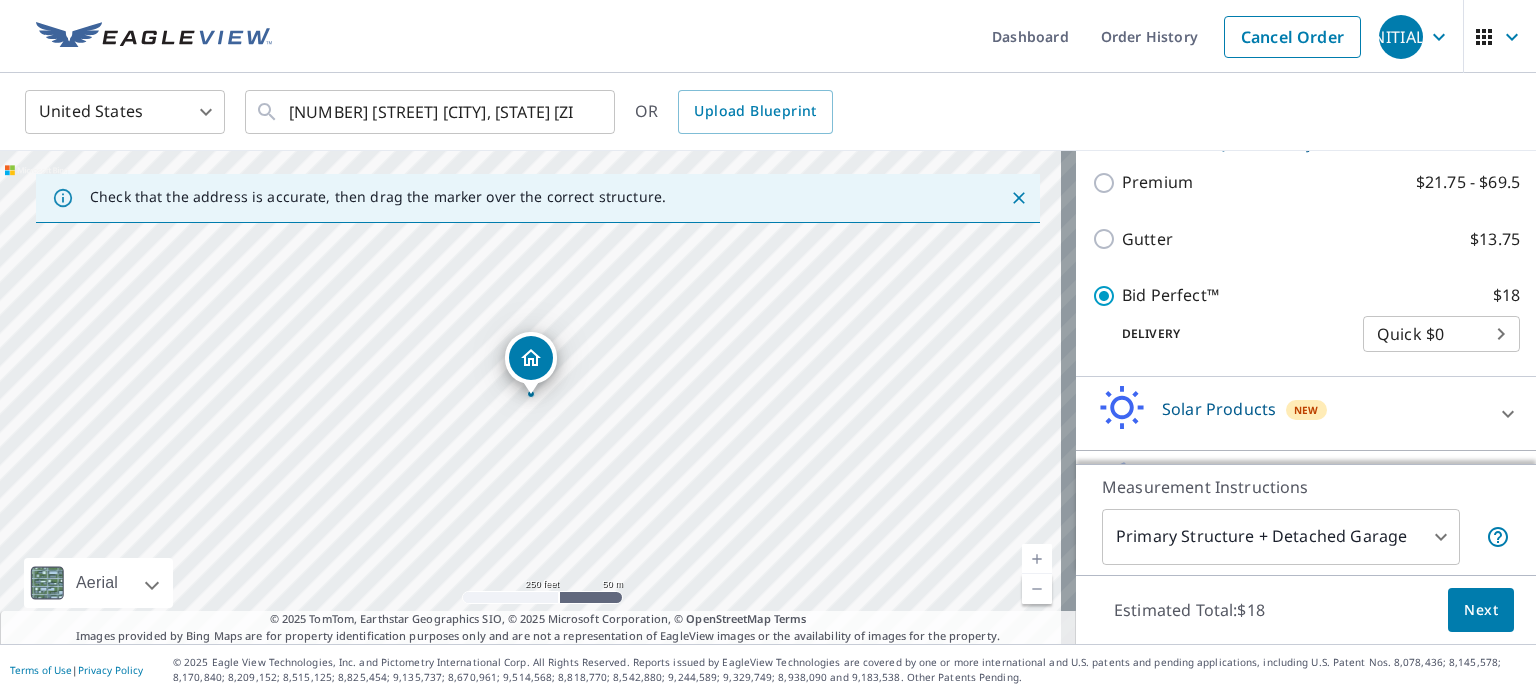 click on "Next" at bounding box center [1481, 610] 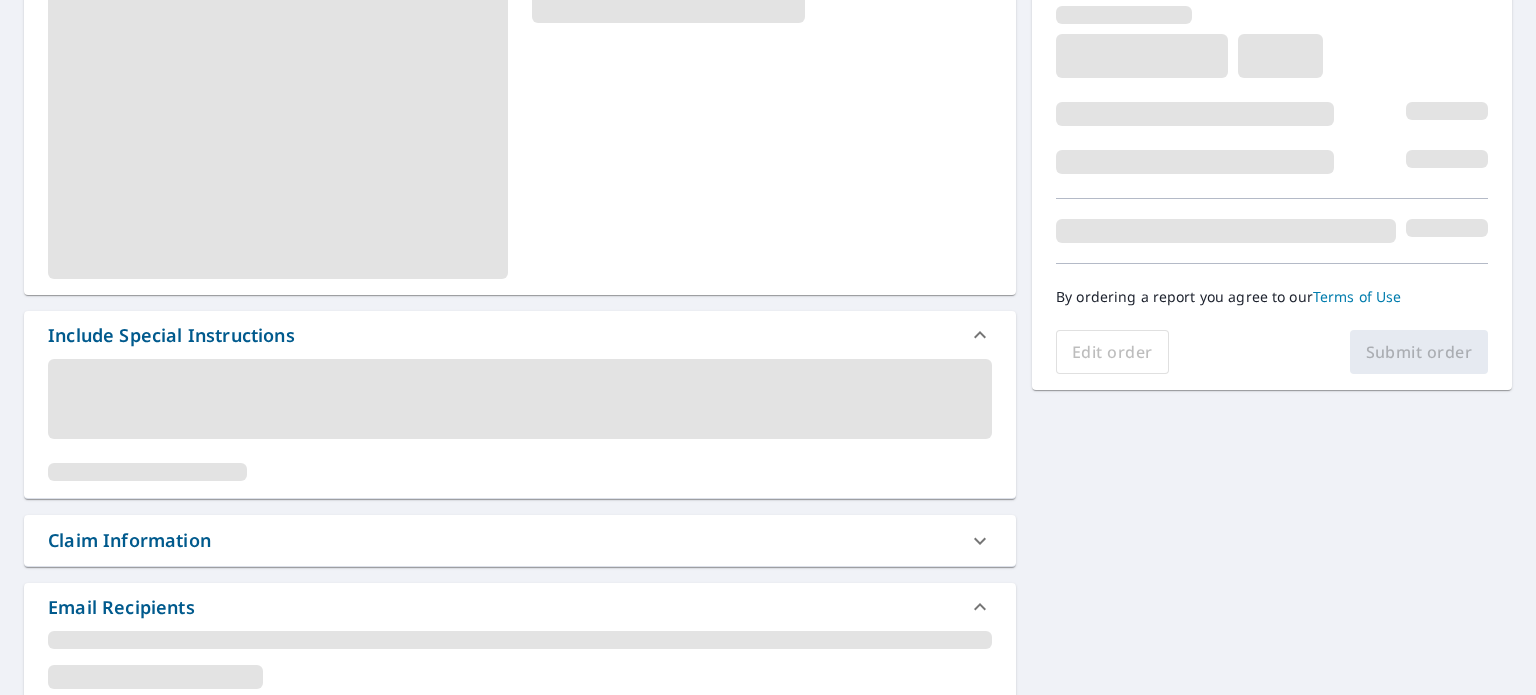 scroll, scrollTop: 339, scrollLeft: 0, axis: vertical 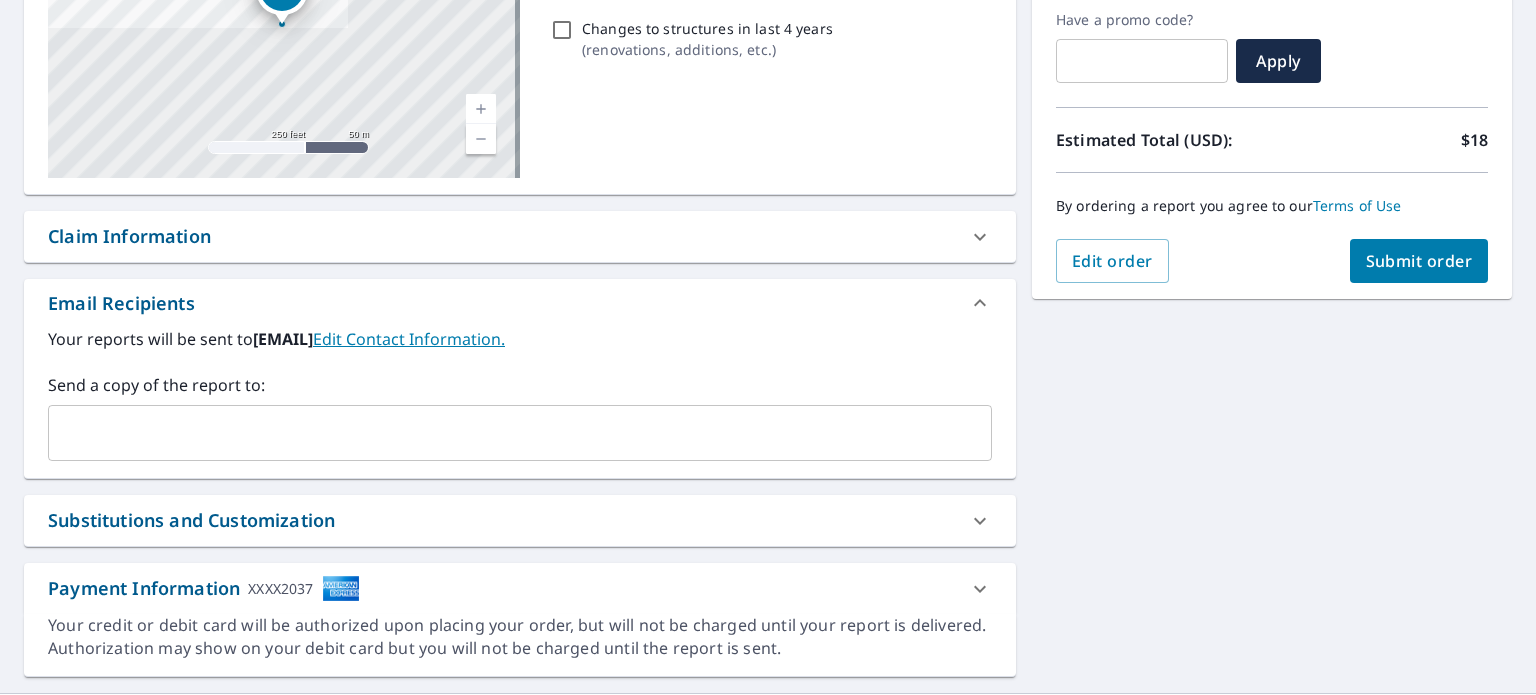 click at bounding box center (505, 433) 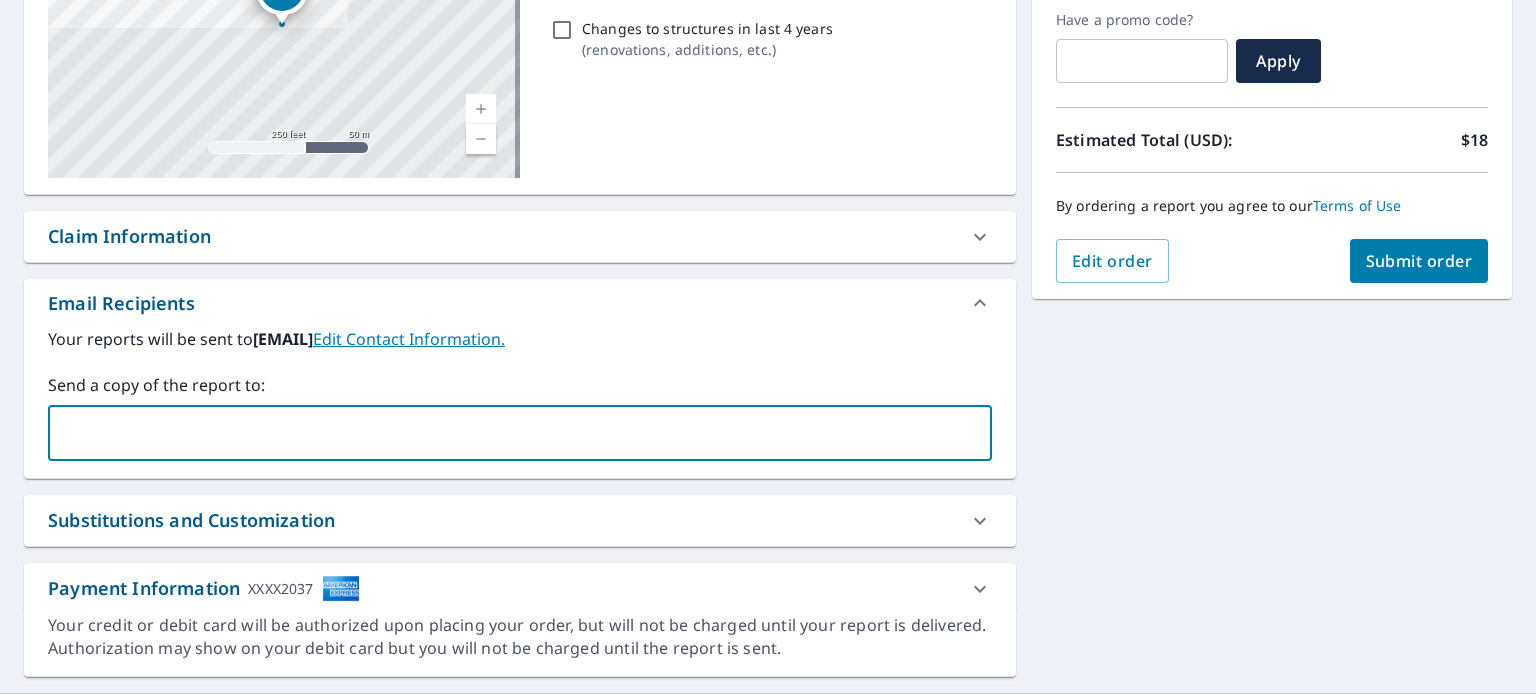 type on "[EMAIL]" 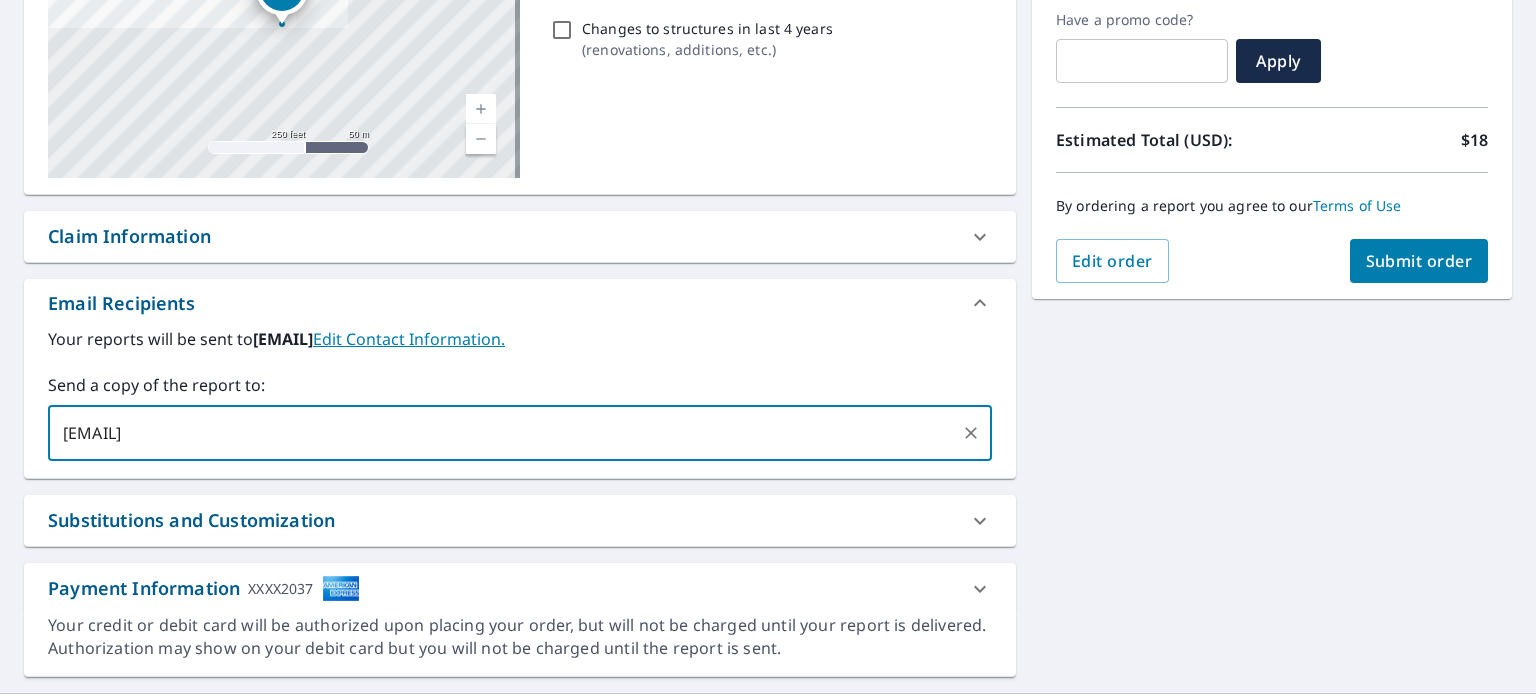 type 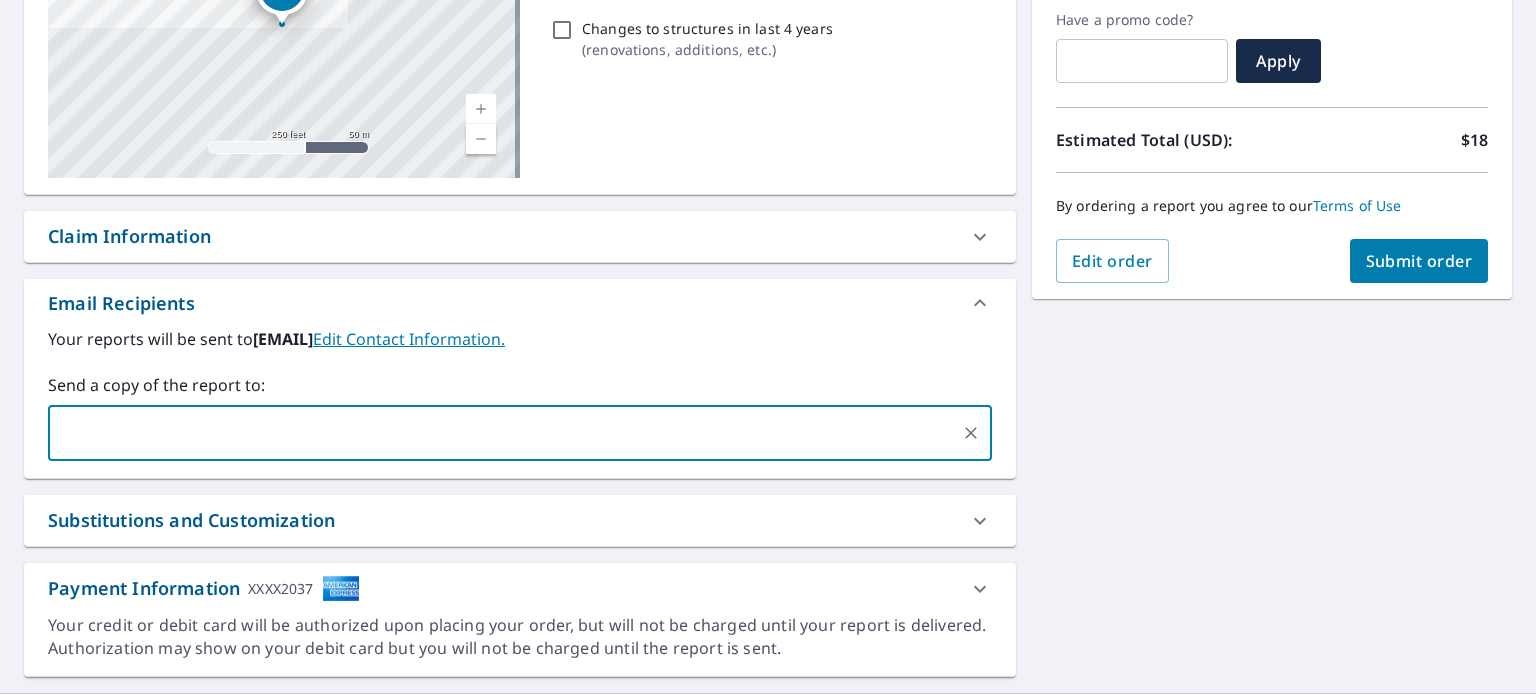 click on "Submit order" at bounding box center [1419, 261] 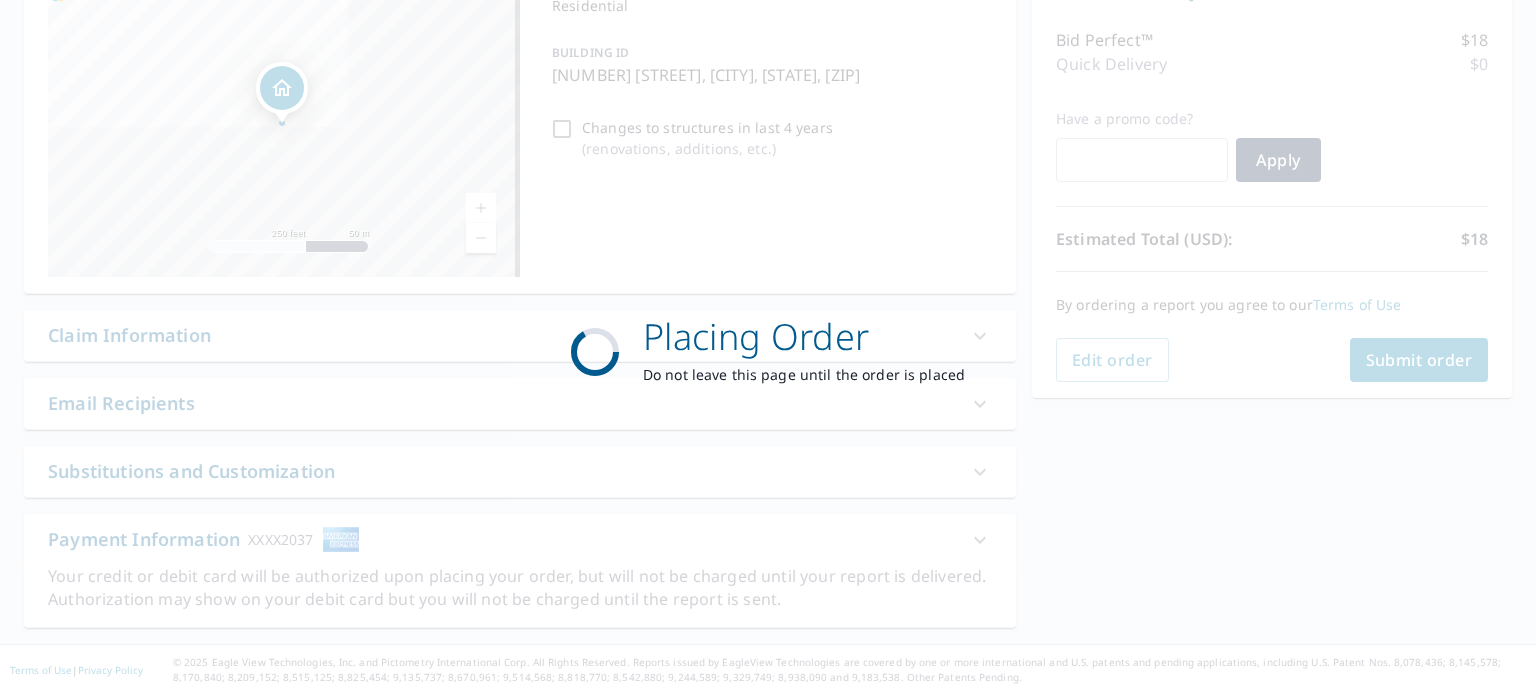 scroll, scrollTop: 238, scrollLeft: 0, axis: vertical 